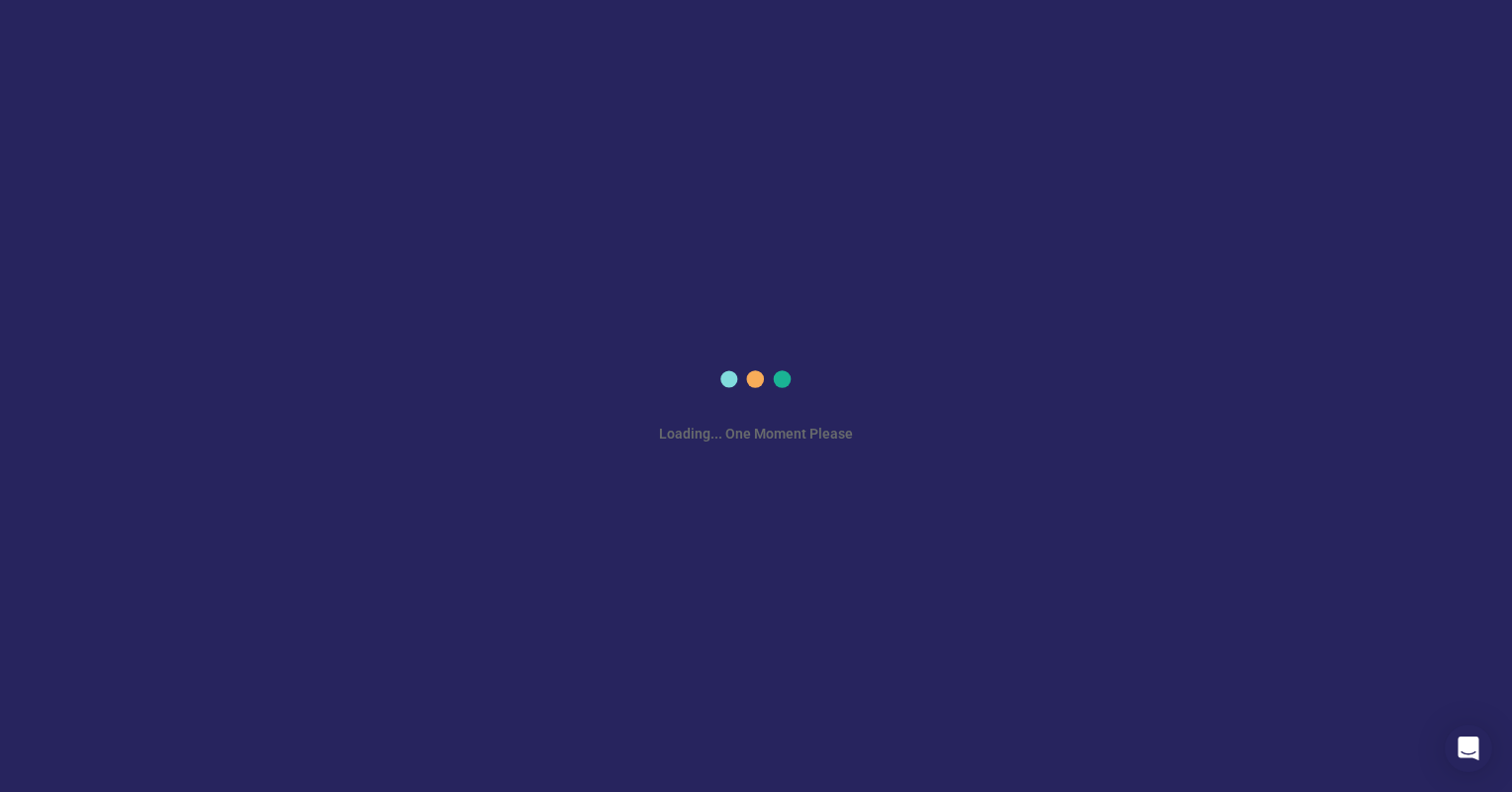 scroll, scrollTop: 0, scrollLeft: 0, axis: both 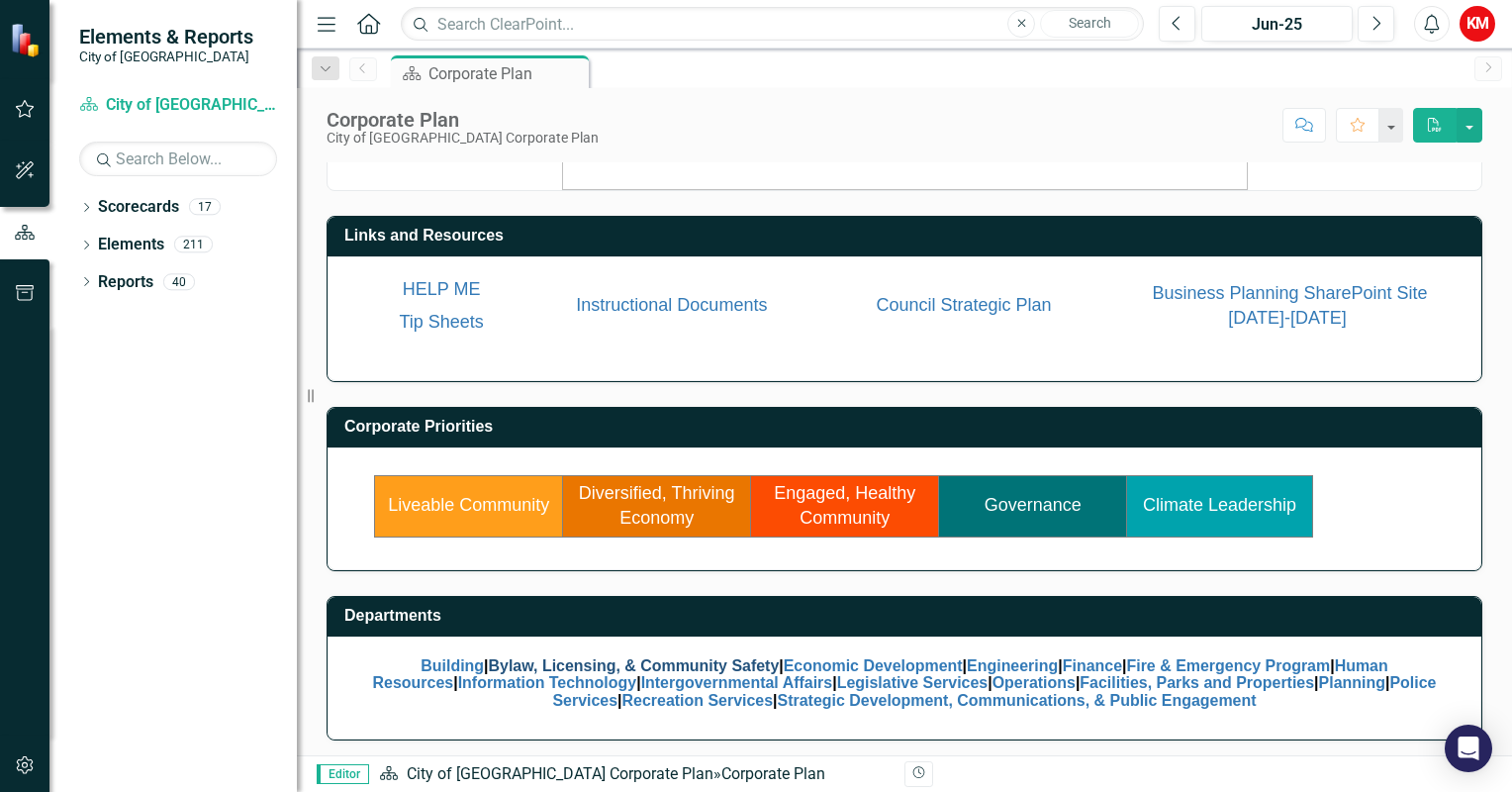 click on "Bylaw, Licensing, & Community Safety" at bounding box center (634, 665) 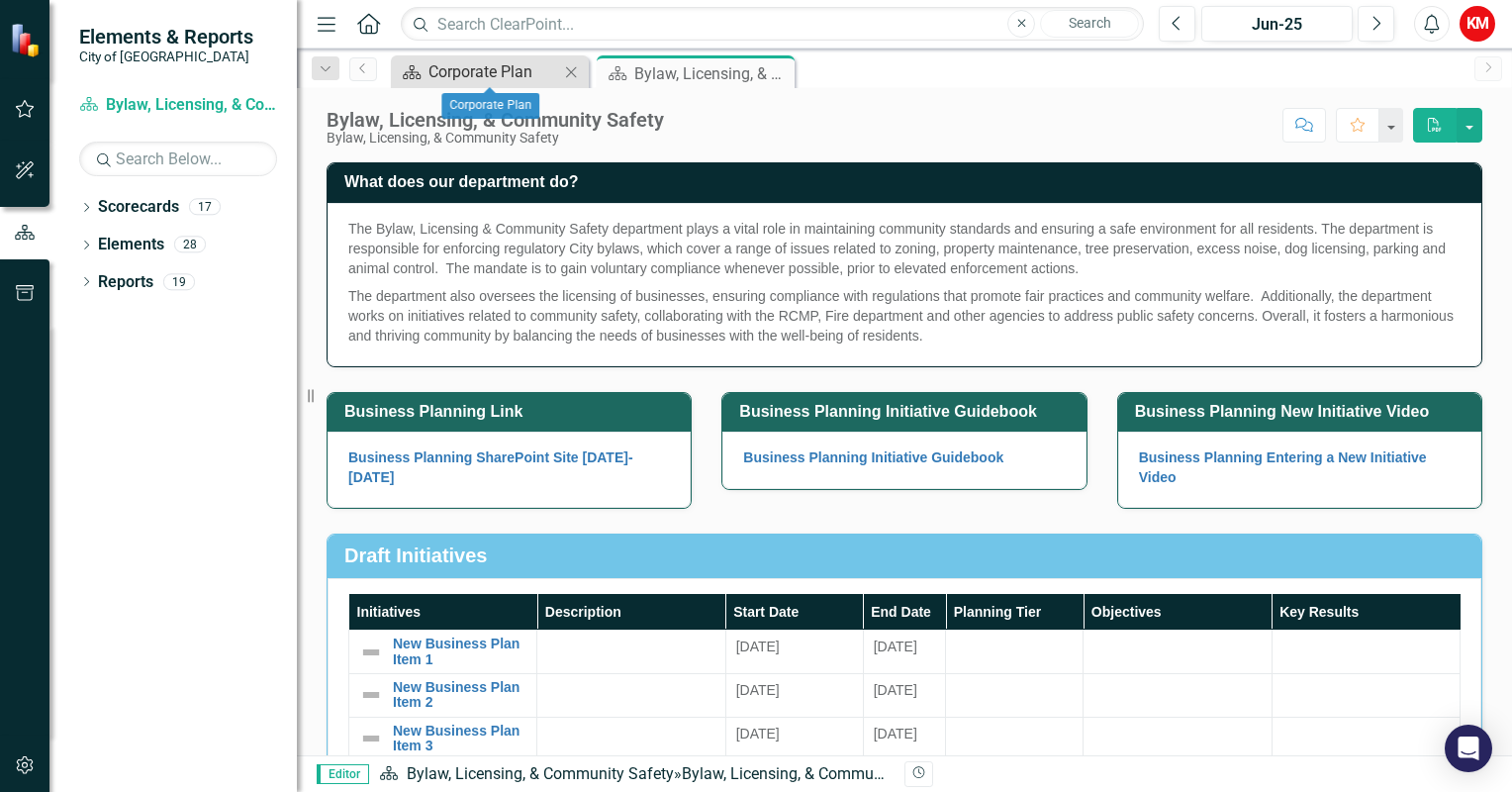 click on "Corporate Plan" at bounding box center [494, 71] 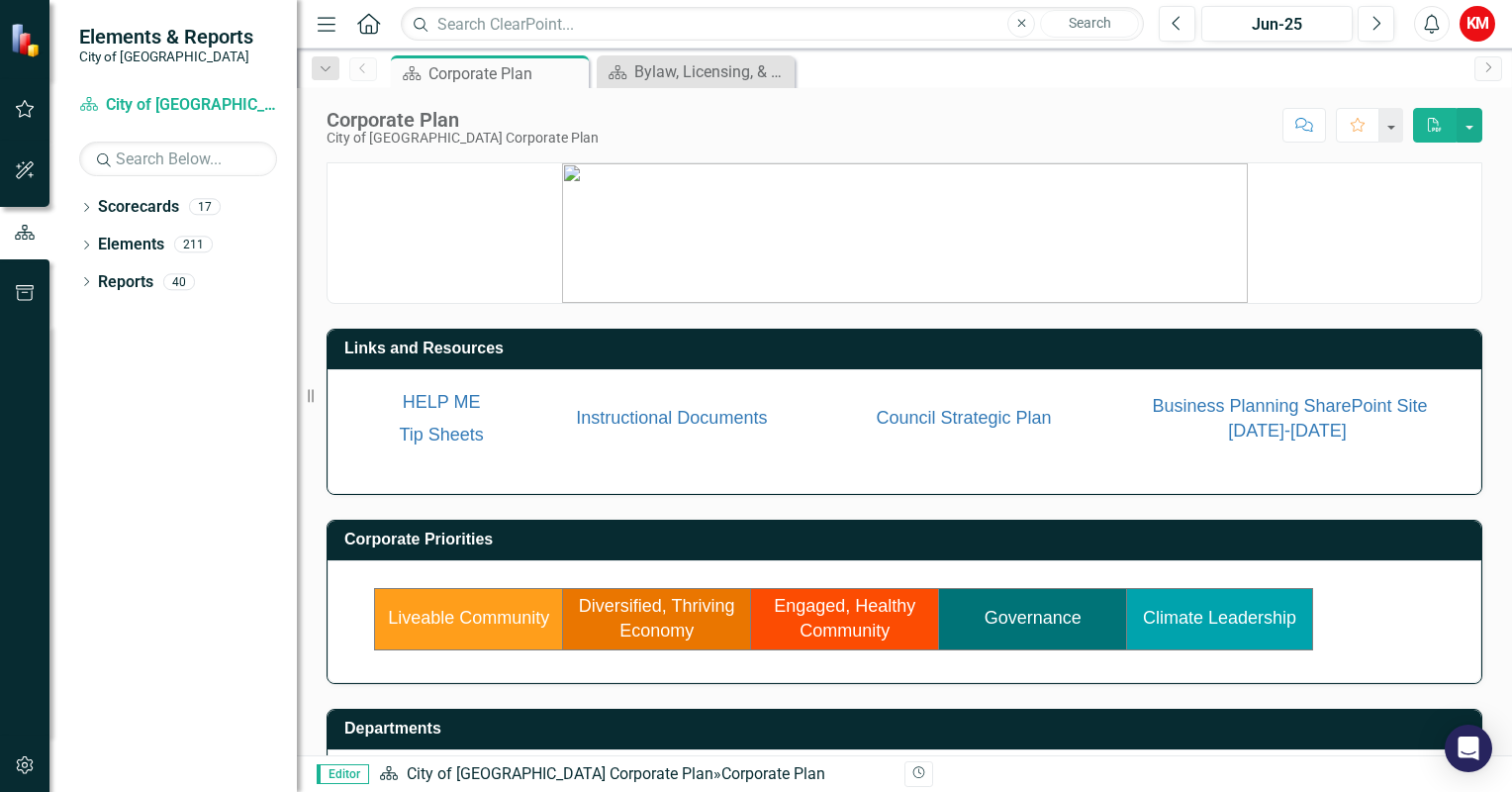 scroll, scrollTop: 113, scrollLeft: 0, axis: vertical 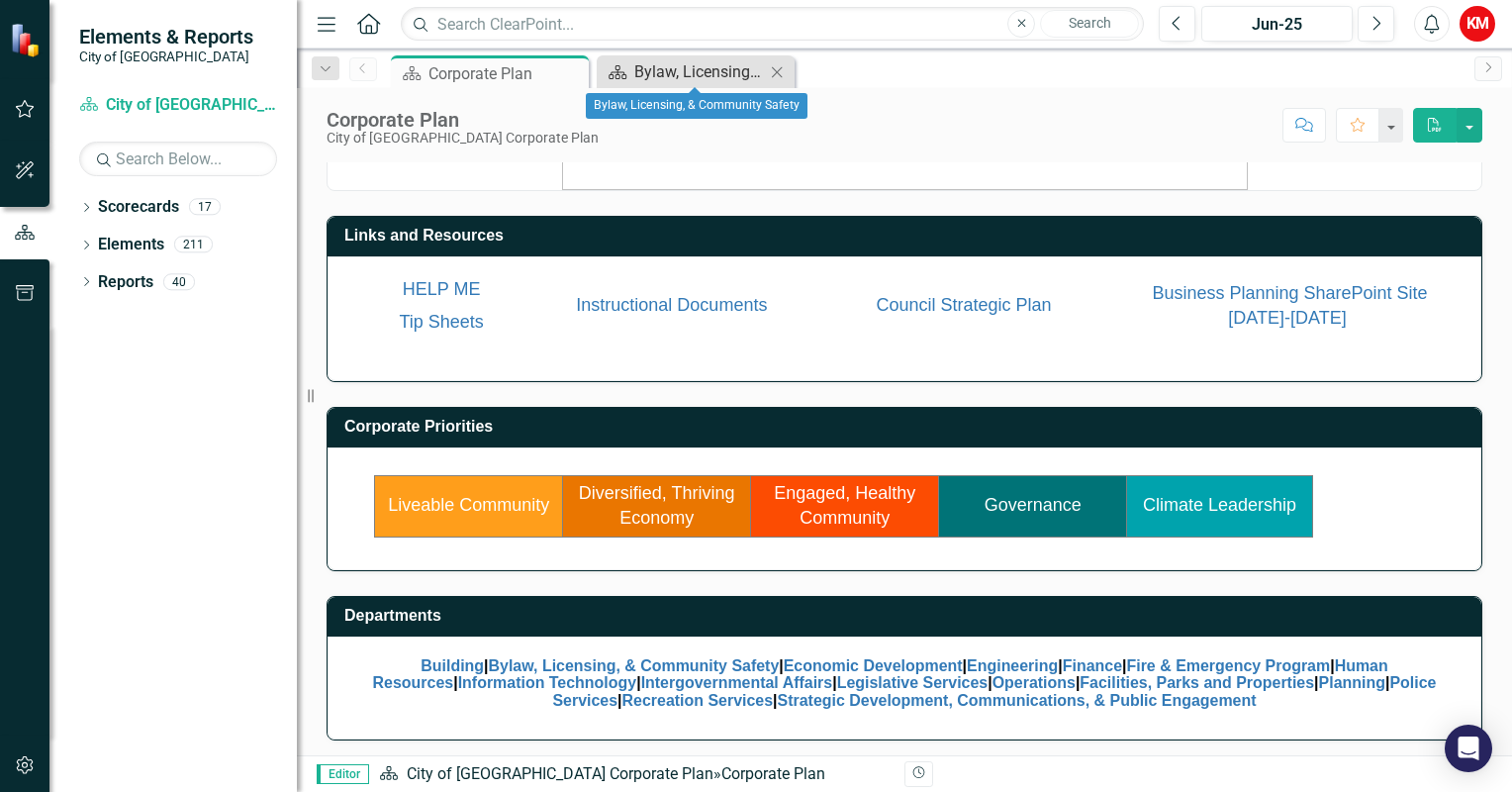 click on "Bylaw, Licensing, & Community Safety" at bounding box center (700, 71) 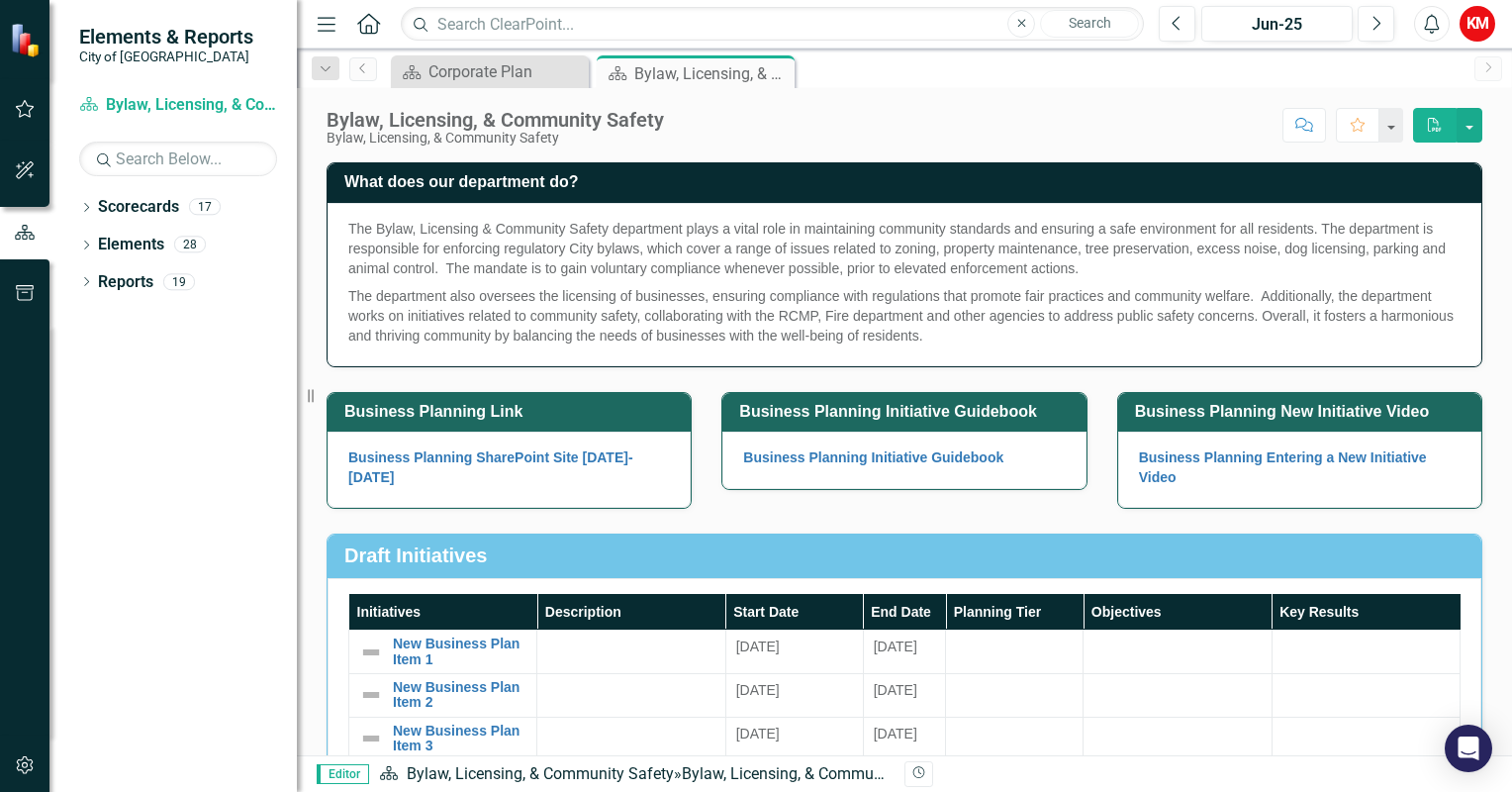 scroll, scrollTop: 519, scrollLeft: 0, axis: vertical 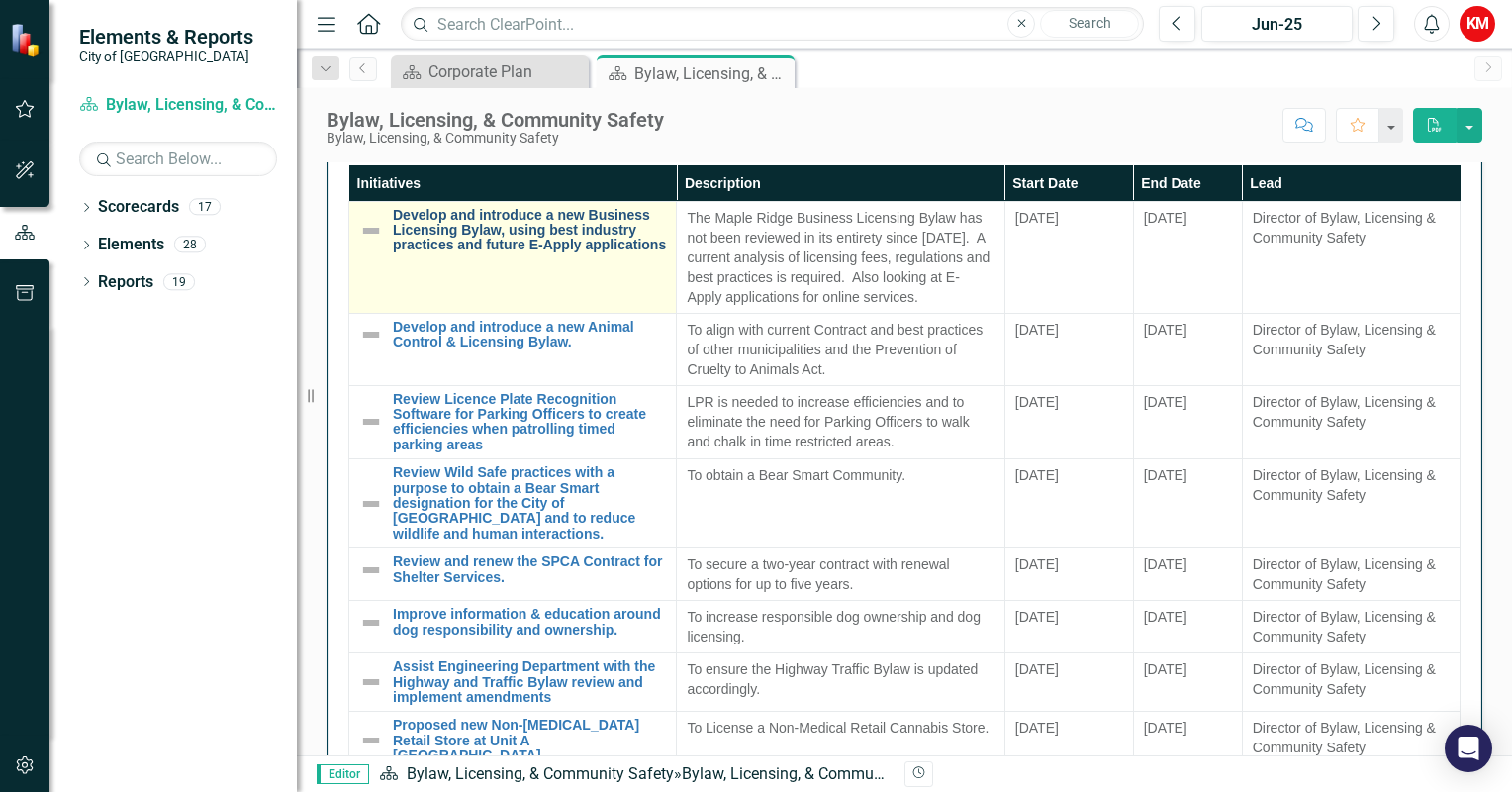 click on "Develop and introduce a new Business Licensing Bylaw, using best industry practices and future E-Apply applications" at bounding box center [529, 231] 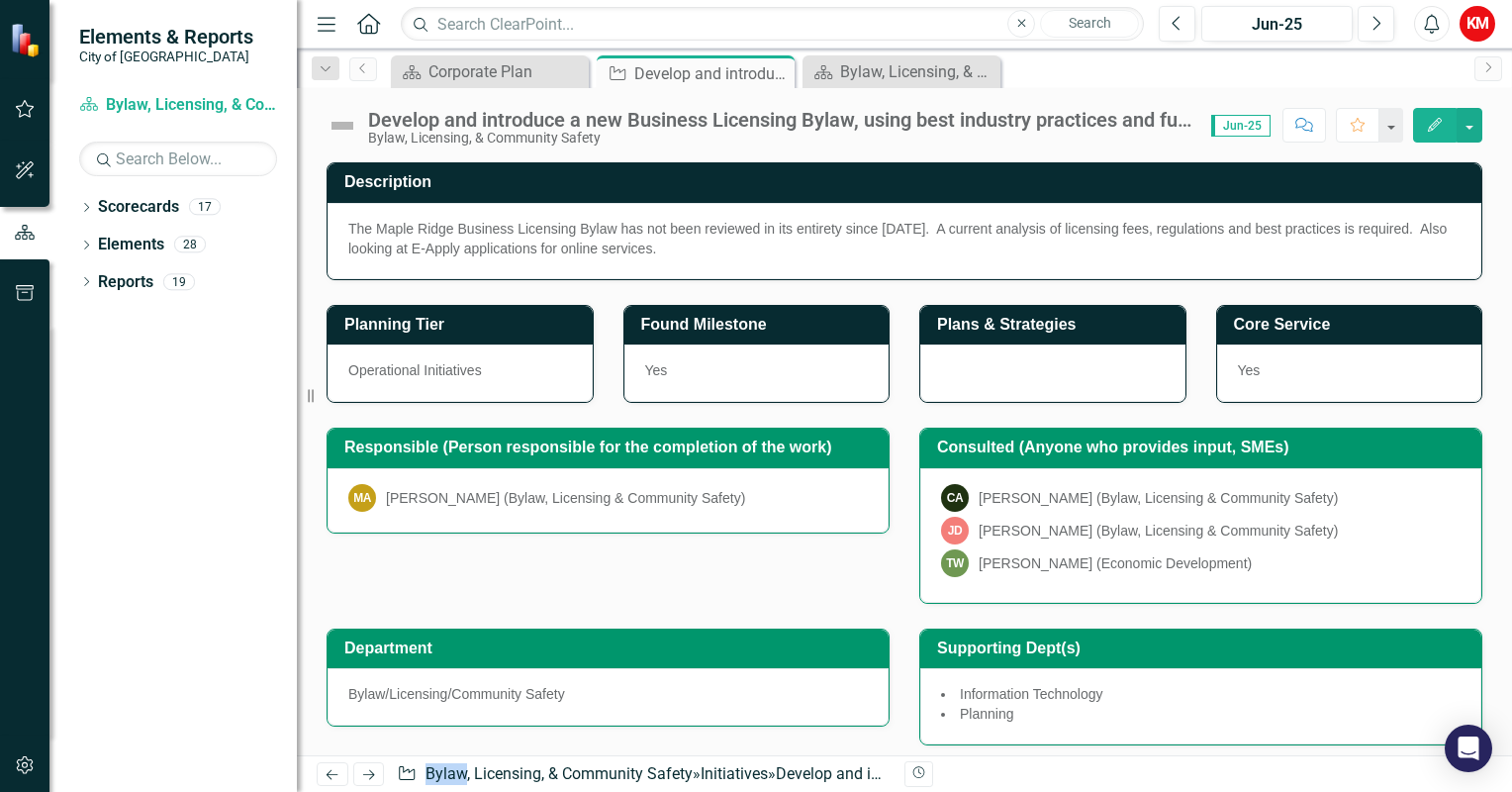 click on "MA [PERSON_NAME] (Bylaw, Licensing & Community Safety)" at bounding box center (608, 498) 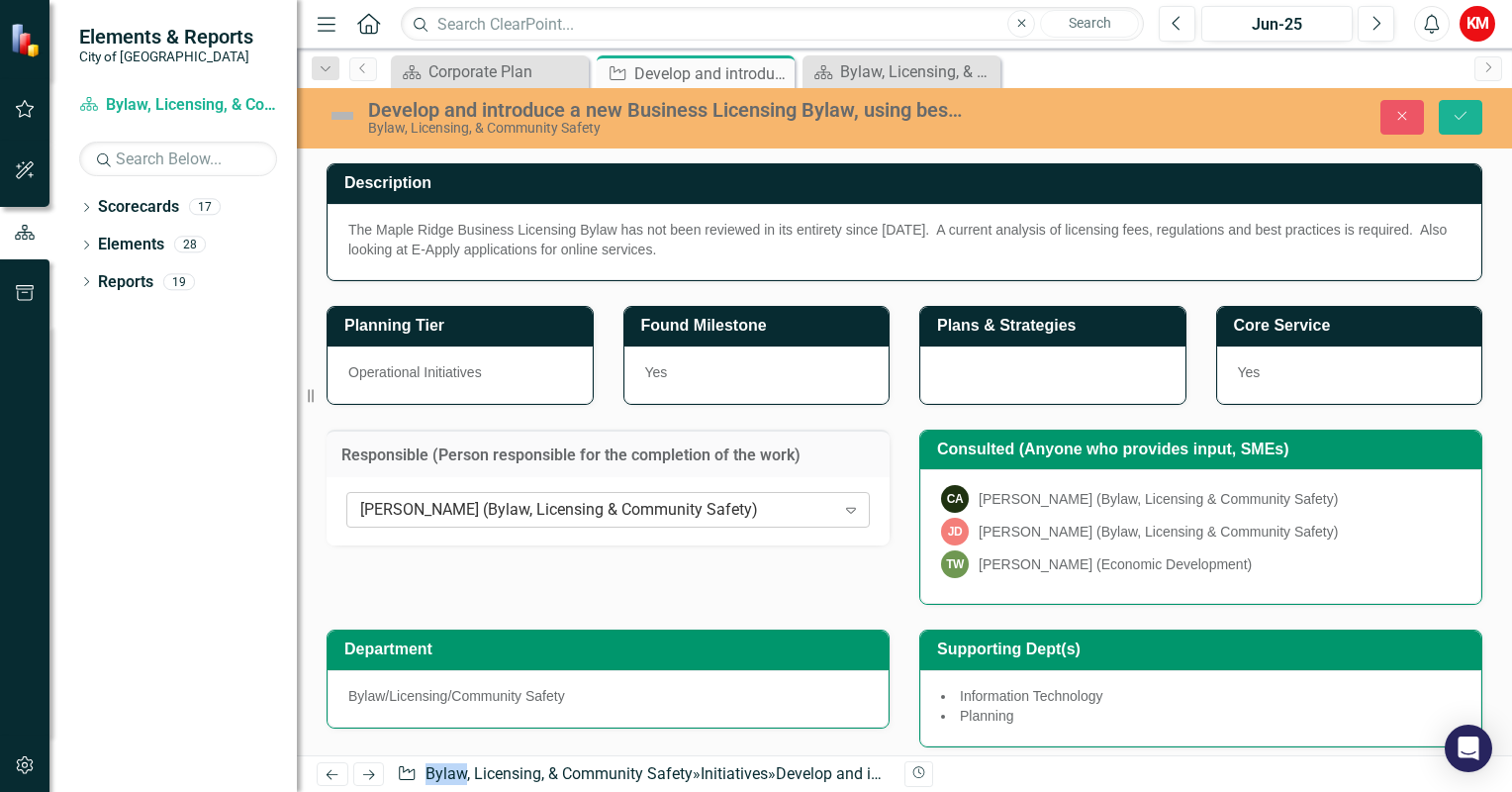 click on "Expand" at bounding box center [851, 510] 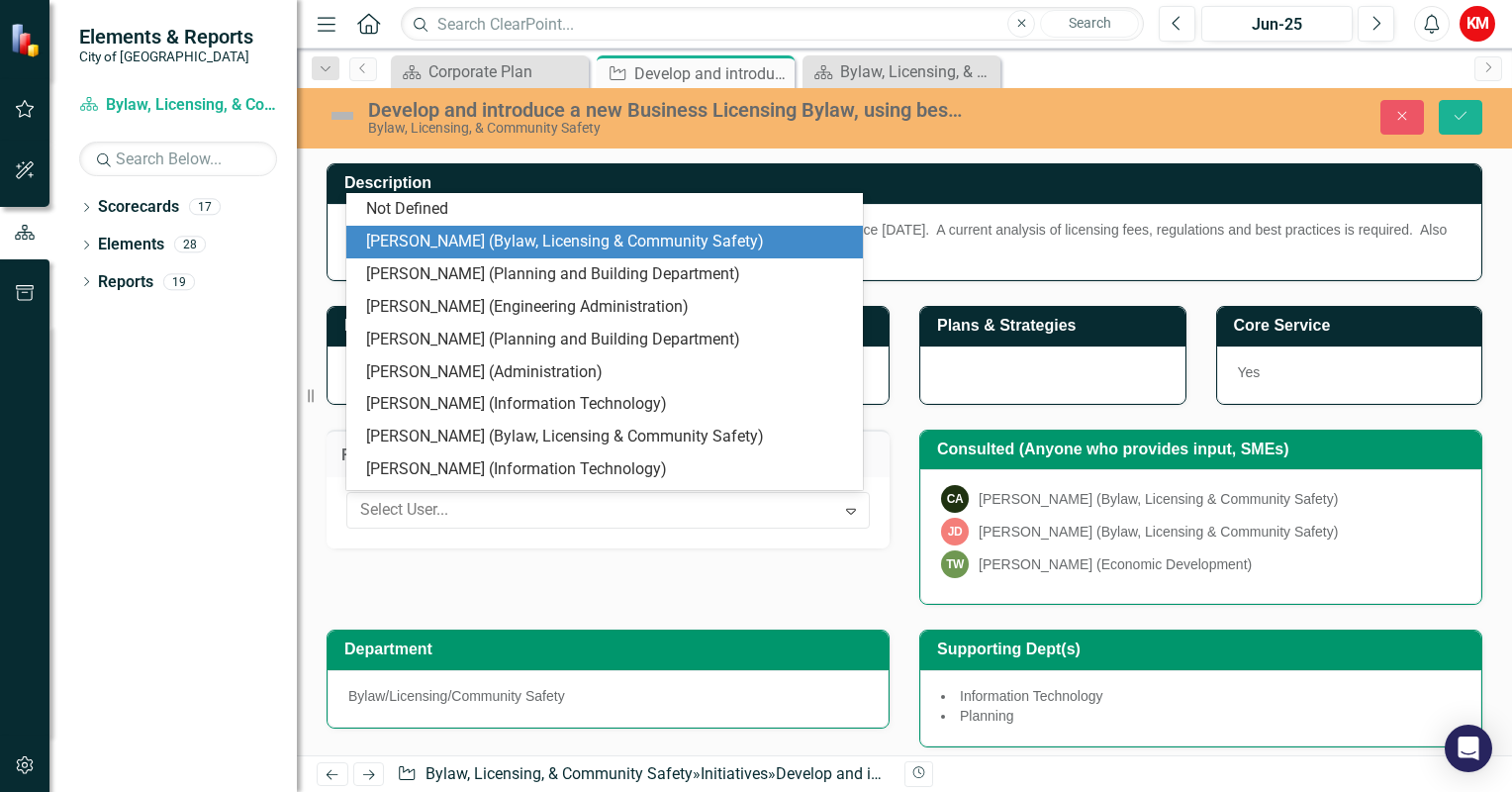 scroll, scrollTop: 32, scrollLeft: 0, axis: vertical 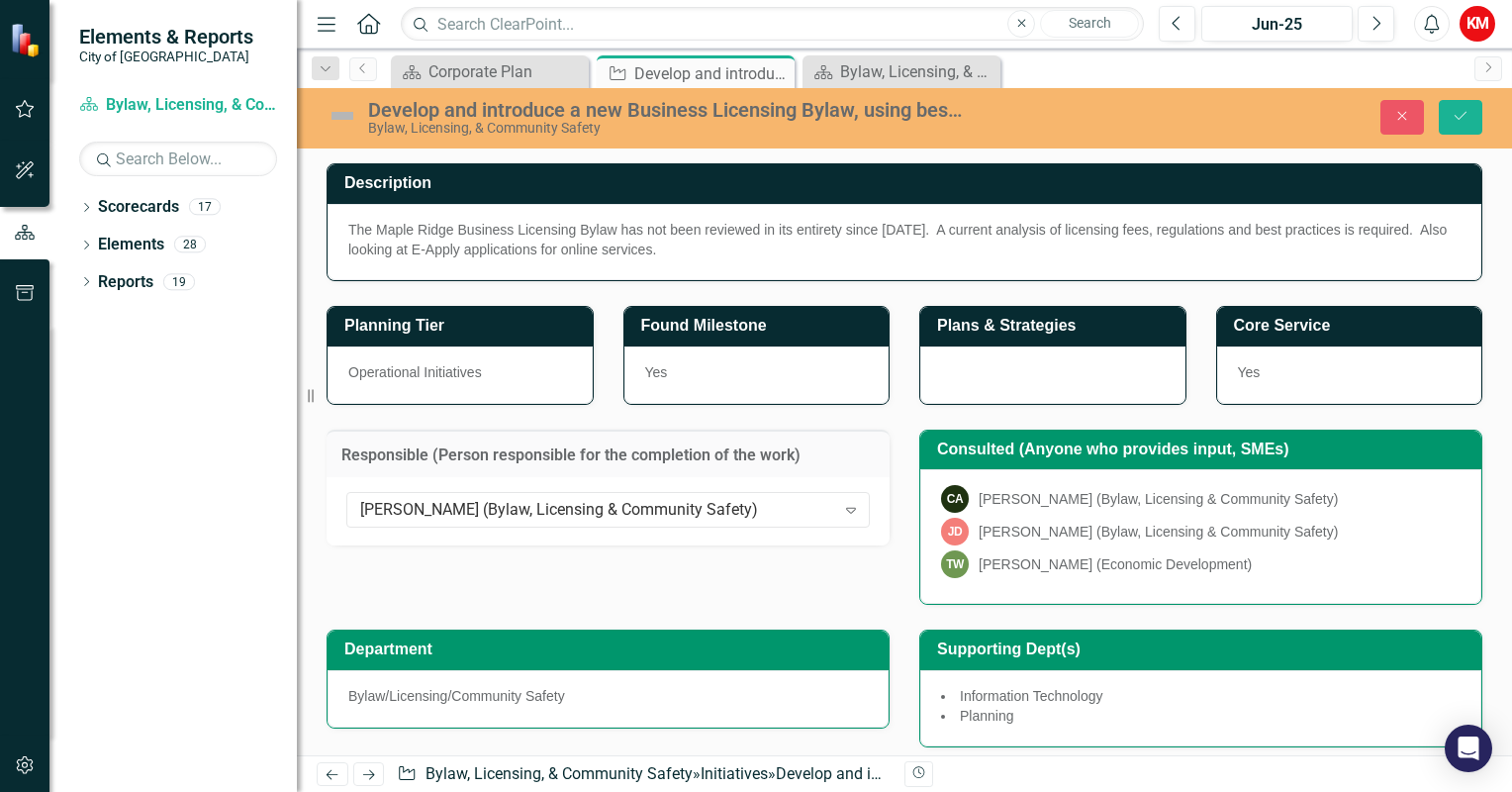 click on "Dropdown Scorecards 17 Dropdown City of [GEOGRAPHIC_DATA] Corporate Plan Building Bylaw, Licensing, & Community Safety Economic Development Engineering Facilities, Parks and Properties Finance Fire & Emergency Program Human Resources Information Technology Intergovernmental Affairs Legislative Services Operations Planning Police Services Recreation Services Strategic Development, Communications, & Public Engagement Dropdown Elements 28 Dropdown Objective Objectives 0 Dropdown Key Result Key Result 1 Initiative Status Snapshot Dropdown Initiative Initiatives 27 Dropdown Develop and introduce a new Business Licensing Bylaw, using best industry practices and future E-Apply applications Not Started yet Dropdown Develop and introduce a new Animal Control & Licensing Bylaw.   Review Licence Plate Recognition Software for Parking Officers to create efficiencies when patrolling timed parking areas   Dropdown Review and renew the SPCA Contract for Shelter Services.         Amend Unsightly Premises Bylaw" at bounding box center (173, 491) 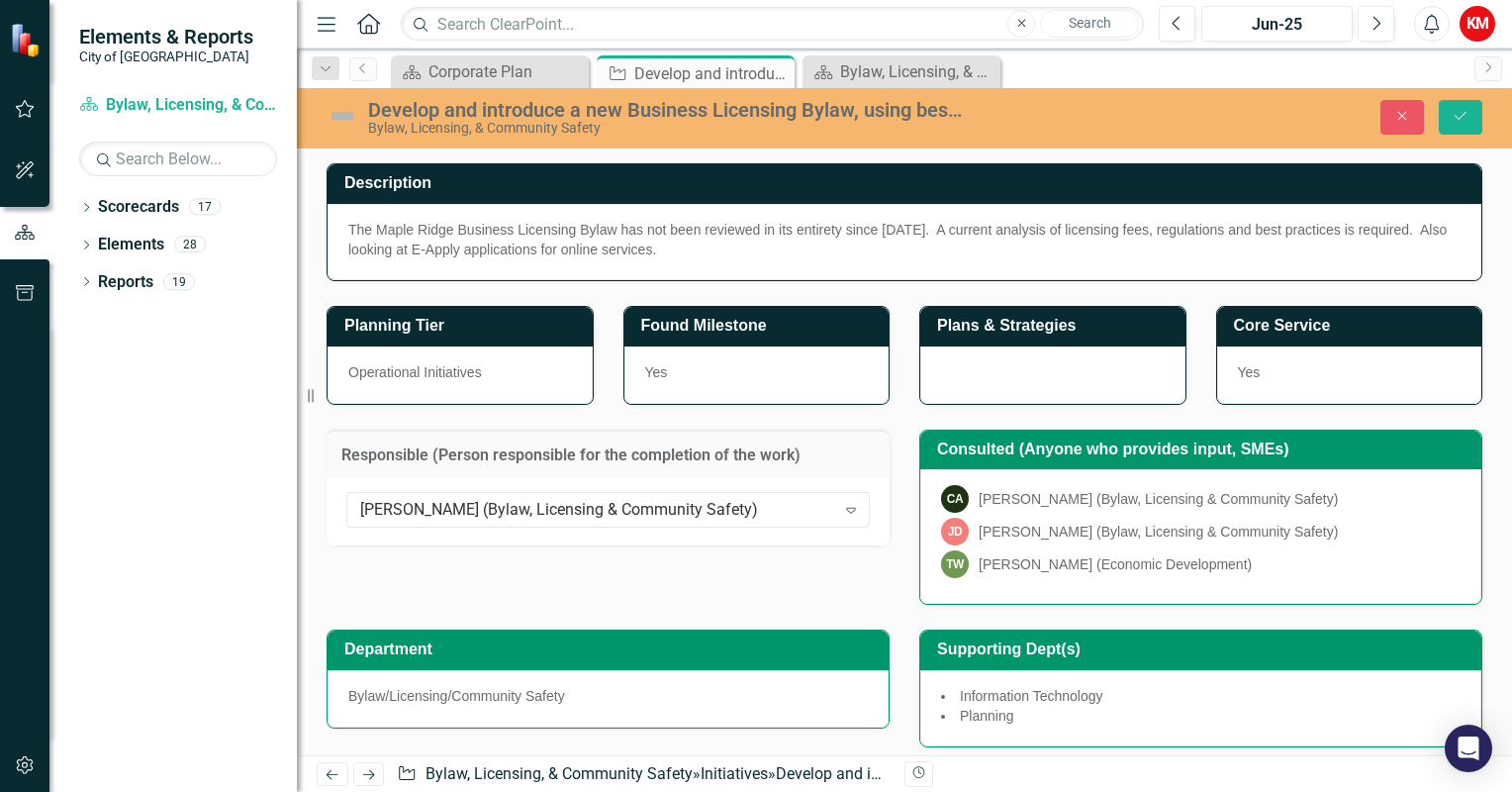 scroll, scrollTop: 518, scrollLeft: 0, axis: vertical 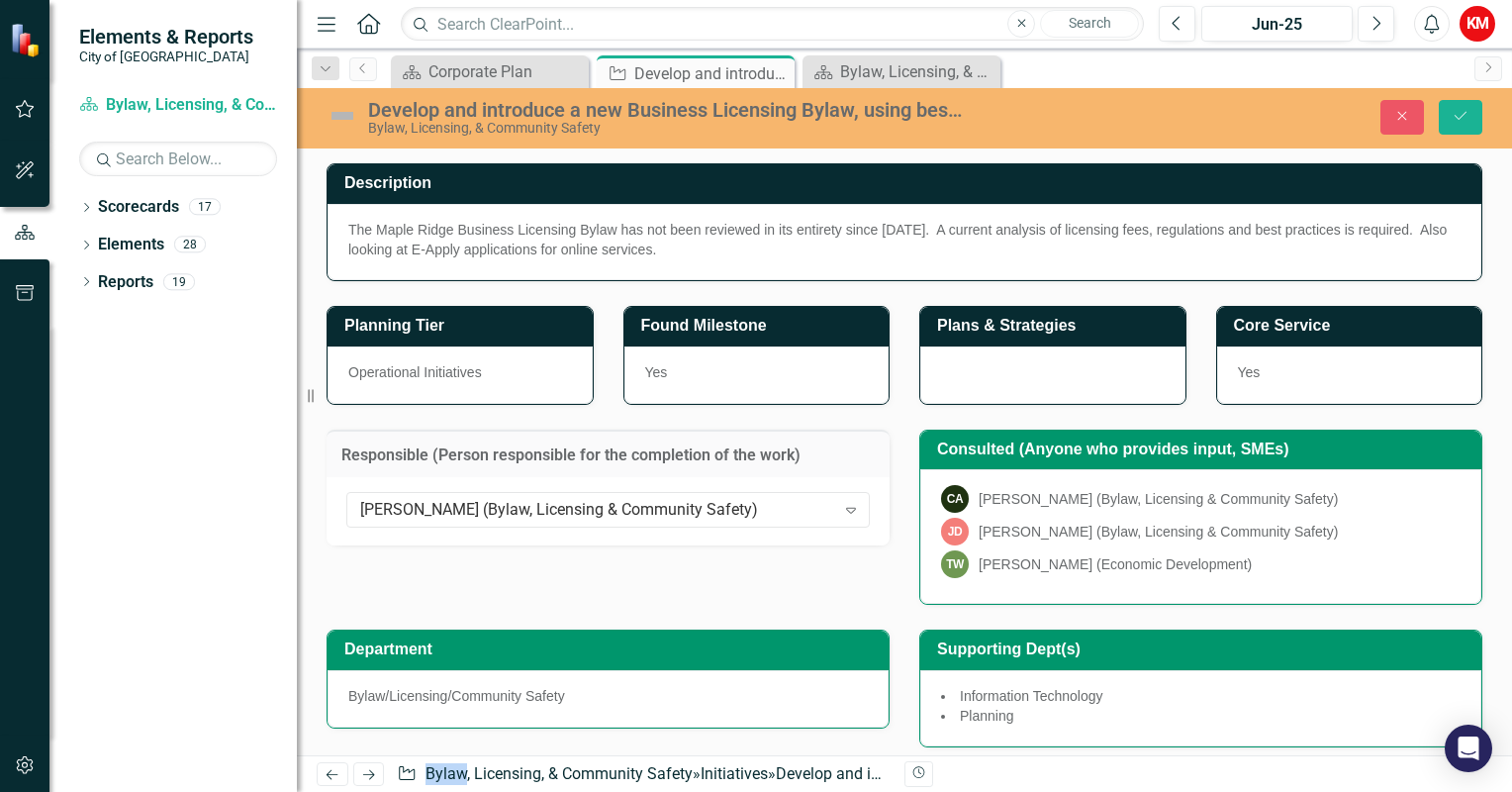 click on "Develop and introduce a new Business Licensing Bylaw, using best industry practices and future E-Apply applications Bylaw, Licensing, & Community Safety Close Save Description The Maple Ridge Business Licensing Bylaw has not been reviewed in its entirety since [DATE].  A current analysis of licensing fees, regulations and best practices is required.  Also looking at E-Apply applications for online services. Planning Tier Operational Initiatives Found Milestone Yes Plans & Strategies Core Service Yes Responsible (Person responsible for the completion of the work) [PERSON_NAME] (Bylaw, Licensing & Community Safety) Expand Consulted (Anyone who provides input, SMEs) CA [PERSON_NAME]                        (Bylaw, Licensing & Community Safety) [PERSON_NAME] (Bylaw, Licensing & Community Safety) TW [PERSON_NAME] (Economic Development) Department Bylaw/Licensing/Community Safety Supporting Dept(s) Information Technology Planning Internal Update Jun-25 External Update Jun-25 Start Date [DATE] End Date" at bounding box center [904, 422] 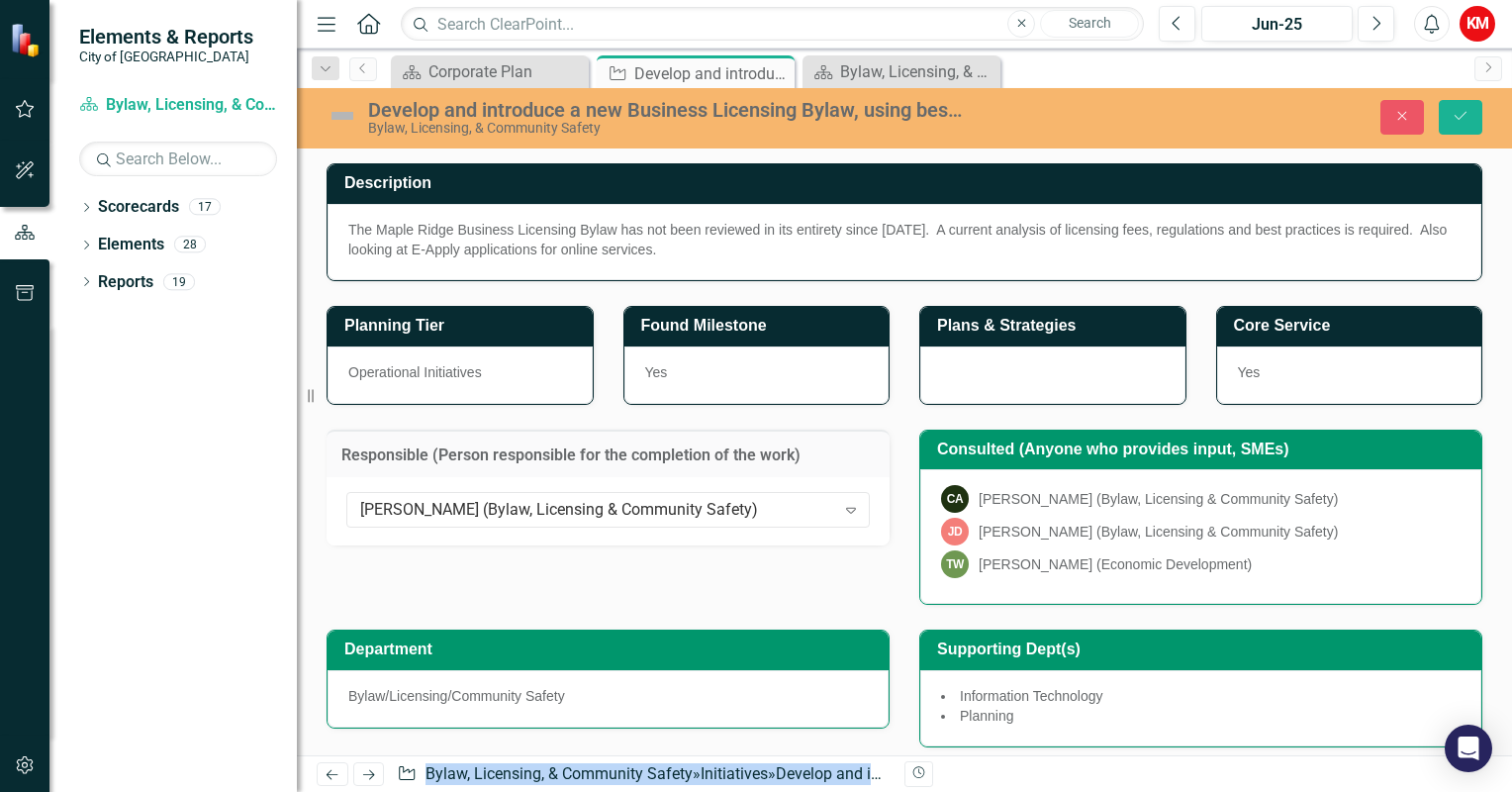 click on "Elements & Reports City of Maple Ridge Scorecard Bylaw, Licensing, & Community Safety Search Dropdown Scorecards 17 Dropdown City of [GEOGRAPHIC_DATA] Corporate Plan Building Bylaw, Licensing, & Community Safety Economic Development Engineering Facilities, Parks and Properties Finance Fire & Emergency Program Human Resources Information Technology Intergovernmental Affairs Legislative Services Operations Planning Police Services Recreation Services Strategic Development, Communications, & Public Engagement Dropdown Elements 28 Dropdown Objective Objectives 0 Dropdown Key Result Key Result 1 Initiative Status Snapshot Dropdown Initiative Initiatives 27 Dropdown Develop and introduce a new Business Licensing Bylaw, using best industry practices and future E-Apply applications Not Started yet Dropdown Develop and introduce a new Animal Control & Licensing Bylaw.   Review Licence Plate Recognition Software for Parking Officers to create efficiencies when patrolling timed parking areas   Dropdown" at bounding box center [756, 396] 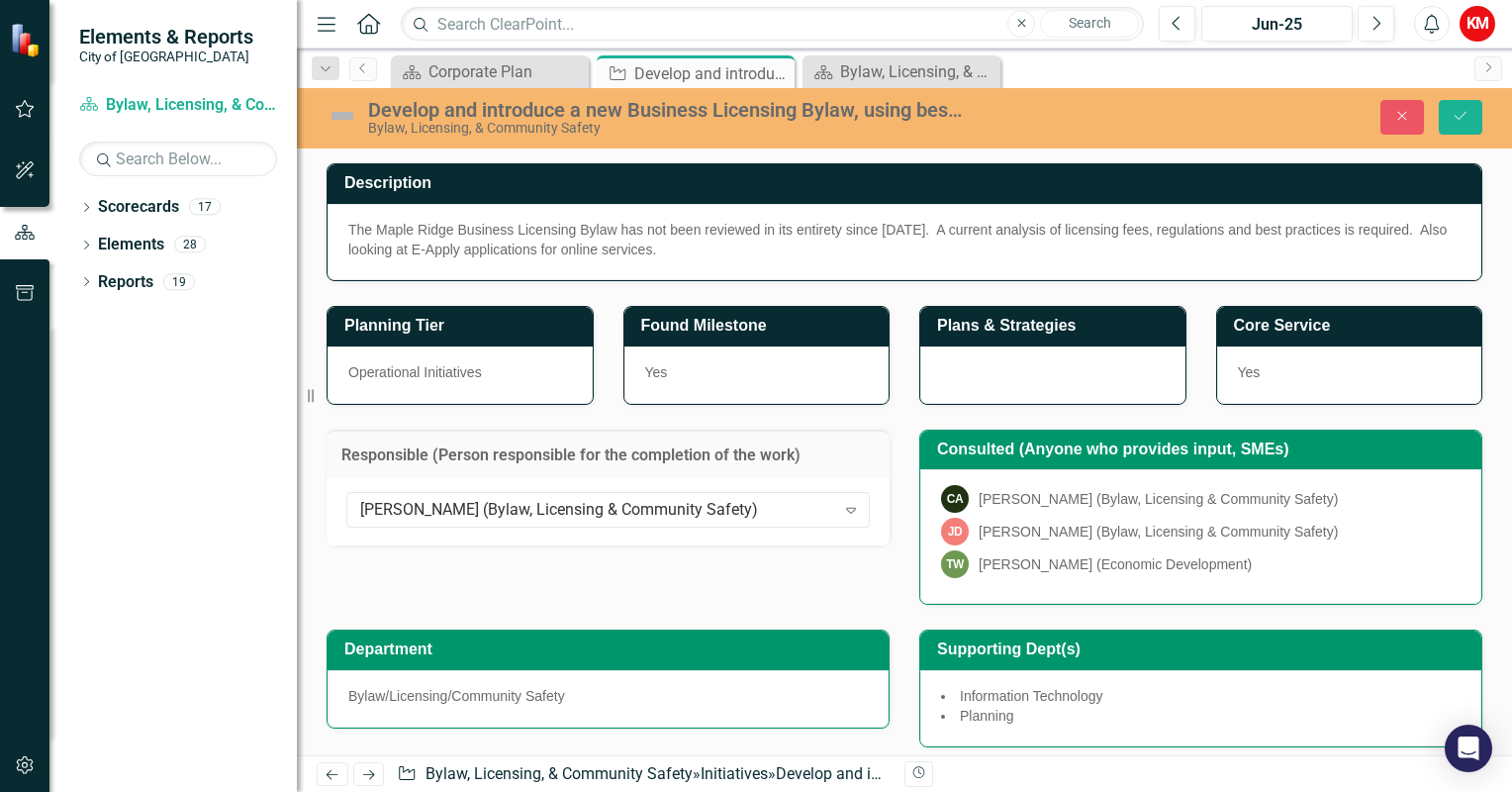 click on "Elements & Reports City of Maple Ridge Scorecard Bylaw, Licensing, & Community Safety Search Dropdown Scorecards 17 Dropdown City of [GEOGRAPHIC_DATA] Corporate Plan Building Bylaw, Licensing, & Community Safety Economic Development Engineering Facilities, Parks and Properties Finance Fire & Emergency Program Human Resources Information Technology Intergovernmental Affairs Legislative Services Operations Planning Police Services Recreation Services Strategic Development, Communications, & Public Engagement Dropdown Elements 28 Dropdown Objective Objectives 0 Dropdown Key Result Key Result 1 Initiative Status Snapshot Dropdown Initiative Initiatives 27 Dropdown Develop and introduce a new Business Licensing Bylaw, using best industry practices and future E-Apply applications Not Started yet Dropdown Develop and introduce a new Animal Control & Licensing Bylaw.   Review Licence Plate Recognition Software for Parking Officers to create efficiencies when patrolling timed parking areas   Dropdown" at bounding box center [756, 396] 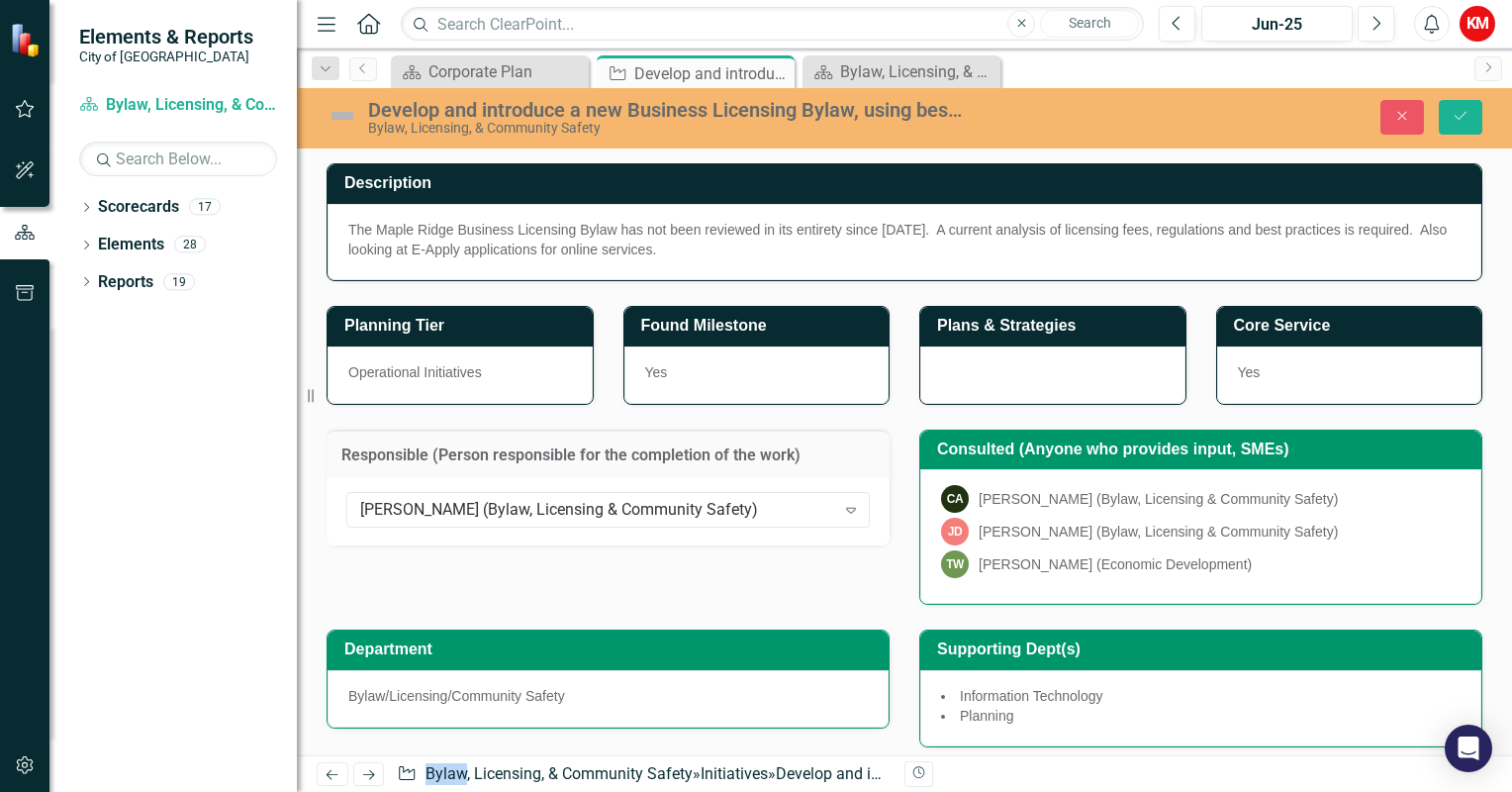 click on "Develop and introduce a new Business Licensing Bylaw, using best industry practices and future E-Apply applications Bylaw, Licensing, & Community Safety Close Save Description The Maple Ridge Business Licensing Bylaw has not been reviewed in its entirety since [DATE].  A current analysis of licensing fees, regulations and best practices is required.  Also looking at E-Apply applications for online services. Planning Tier Operational Initiatives Found Milestone Yes Plans & Strategies Core Service Yes Responsible (Person responsible for the completion of the work) [PERSON_NAME] (Bylaw, Licensing & Community Safety) Expand Consulted (Anyone who provides input, SMEs) CA [PERSON_NAME]                        (Bylaw, Licensing & Community Safety) [PERSON_NAME] (Bylaw, Licensing & Community Safety) TW [PERSON_NAME] (Economic Development) Department Bylaw/Licensing/Community Safety Supporting Dept(s) Information Technology Planning Internal Update Jun-25 External Update Jun-25 Start Date [DATE] End Date" at bounding box center (904, 422) 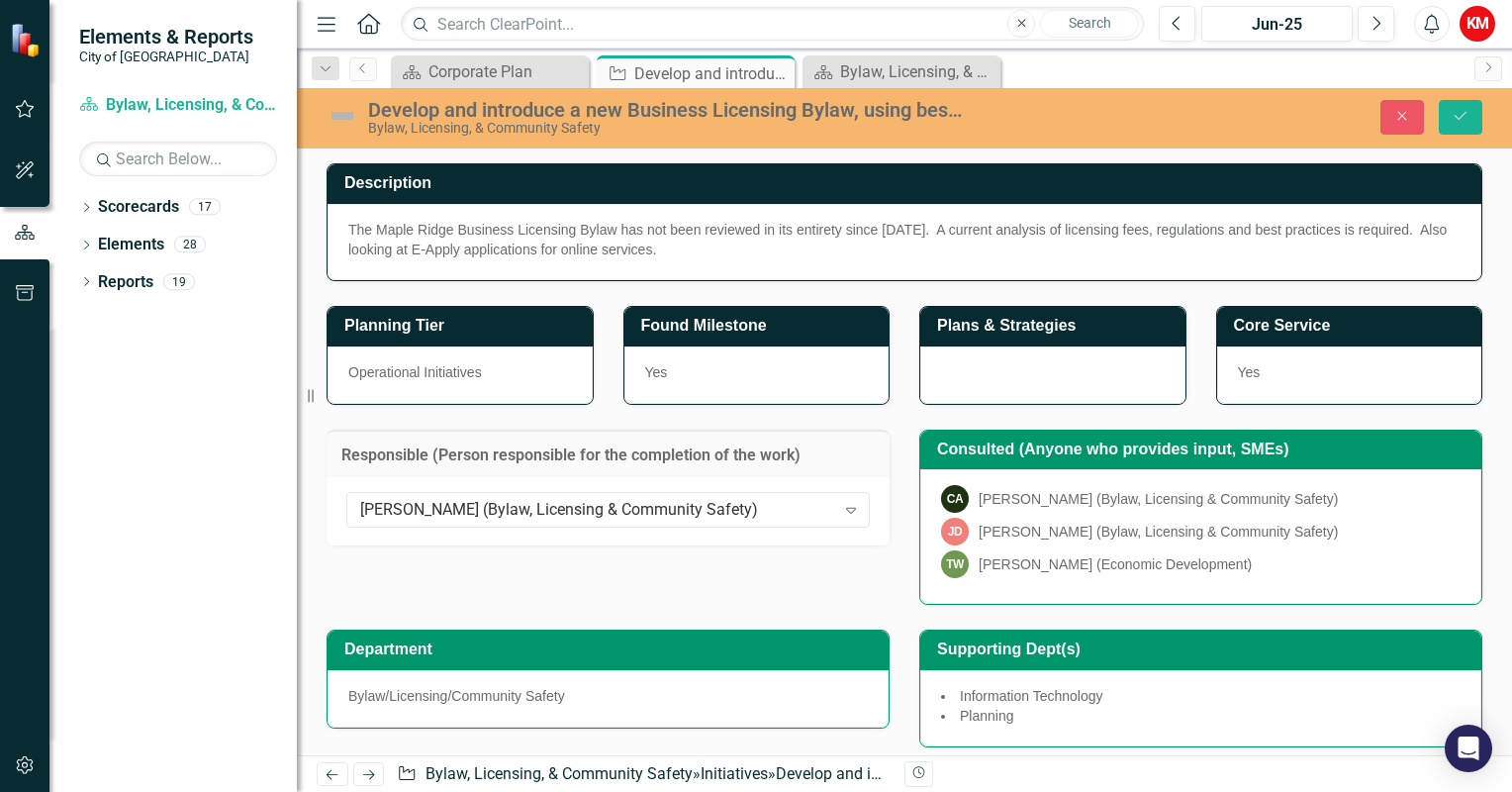 click on "Department Bylaw/Licensing/Community Safety" at bounding box center [608, 666] 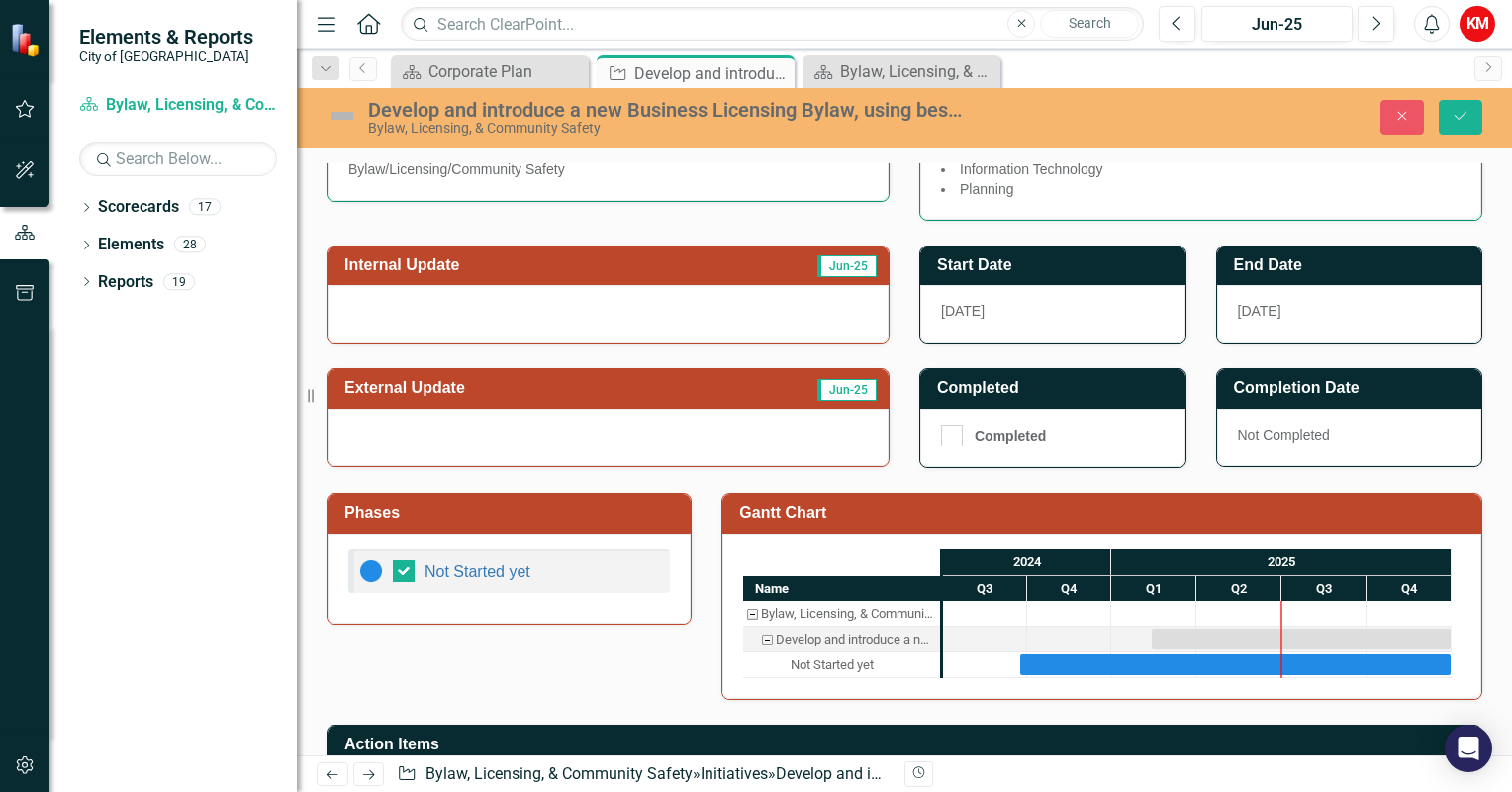 scroll, scrollTop: 526, scrollLeft: 0, axis: vertical 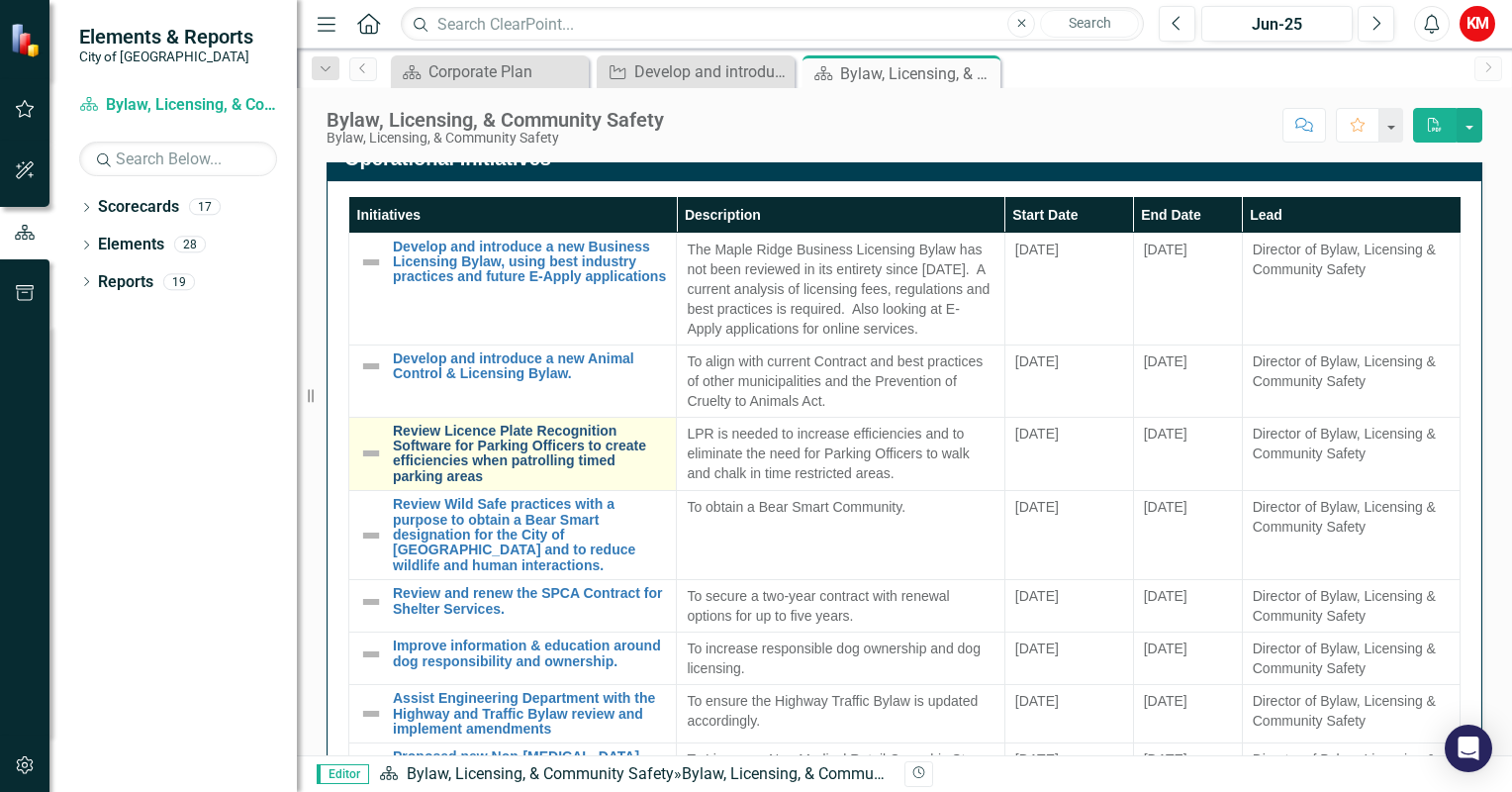 click on "Review Licence Plate Recognition Software for Parking Officers to create efficiencies when patrolling timed parking areas" at bounding box center [529, 454] 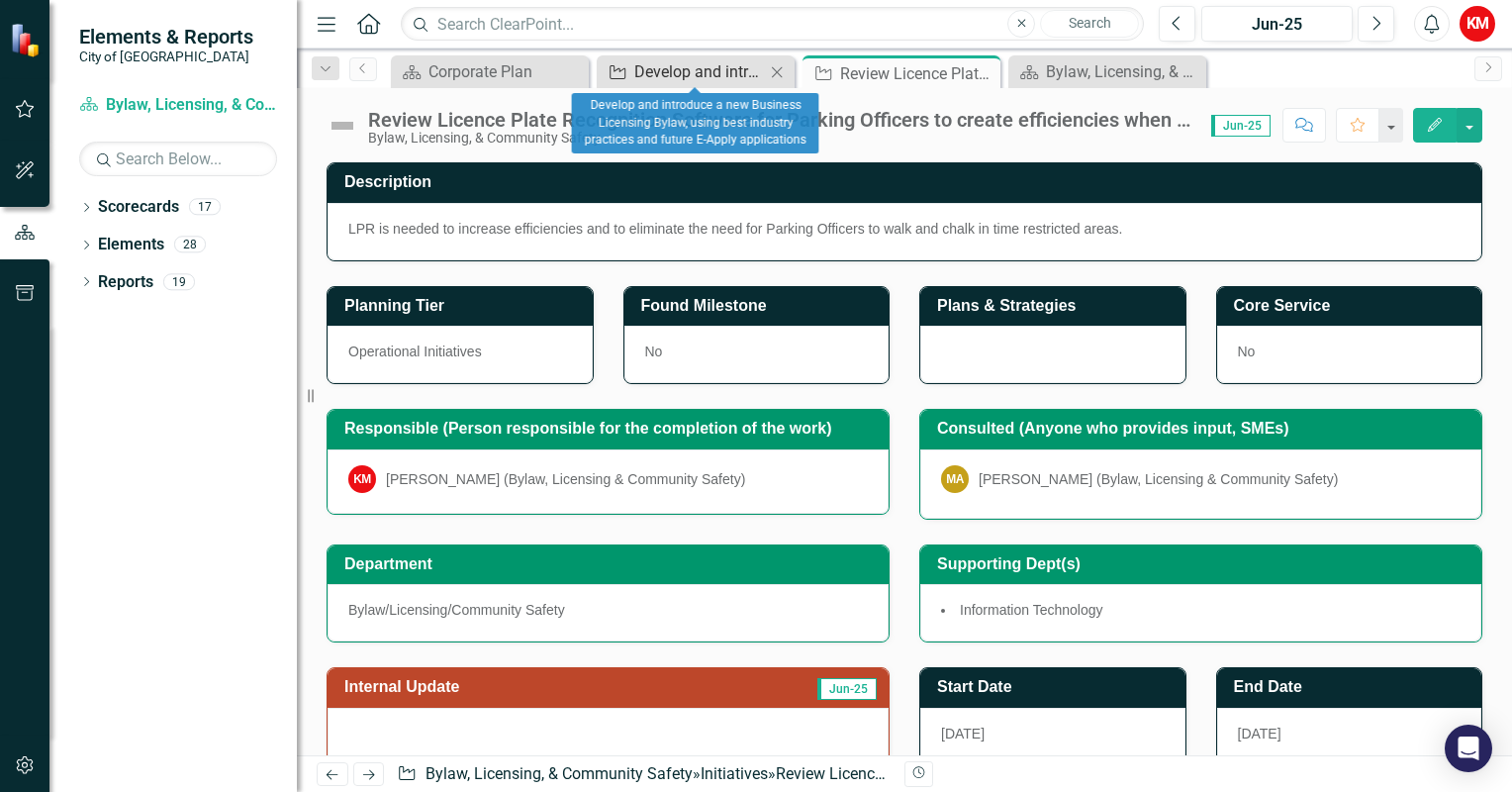 click on "Develop and introduce a new Business Licensing Bylaw, using best industry practices and future E-Apply applications" at bounding box center (700, 71) 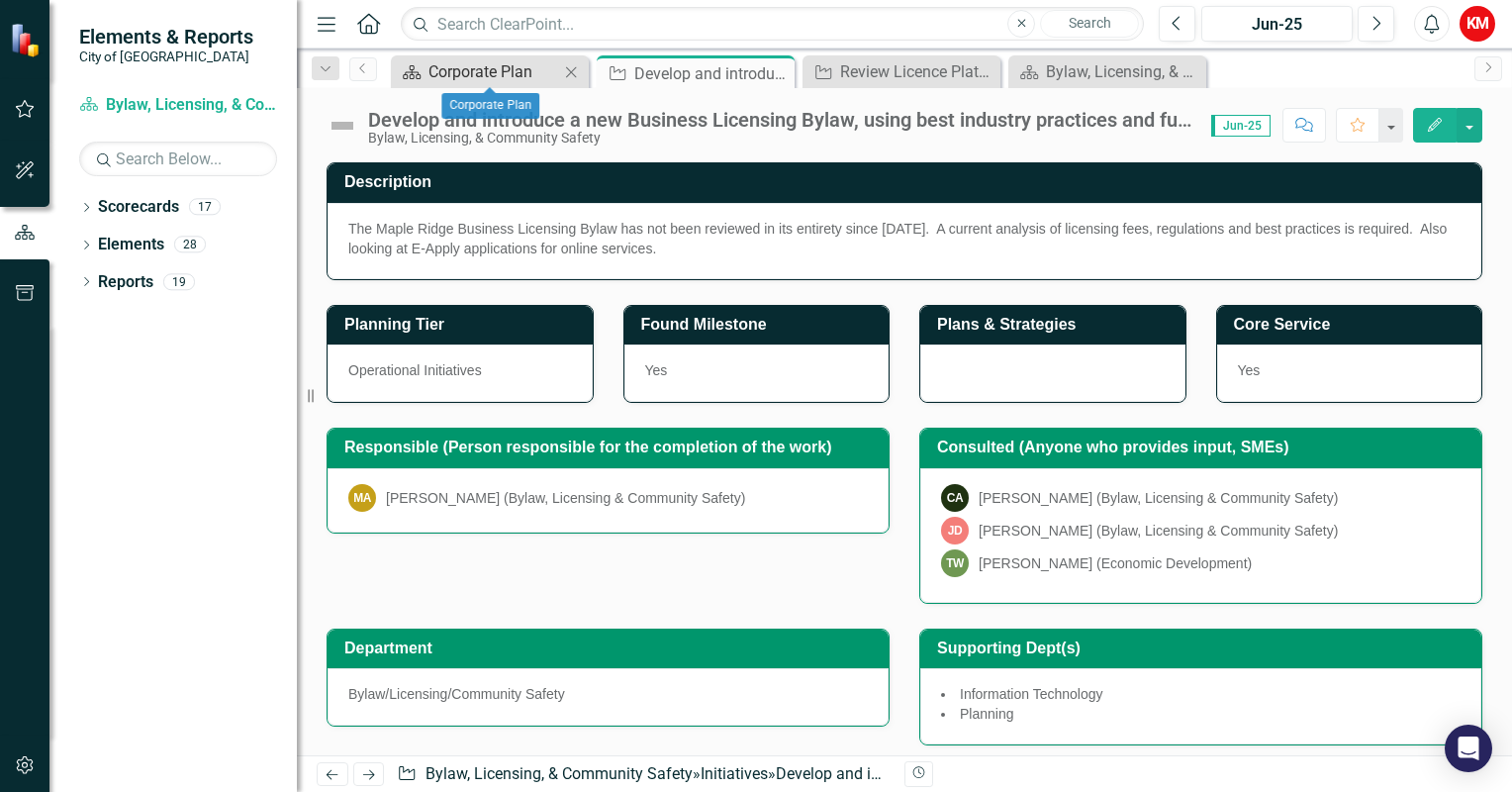 click on "Corporate Plan" at bounding box center [494, 71] 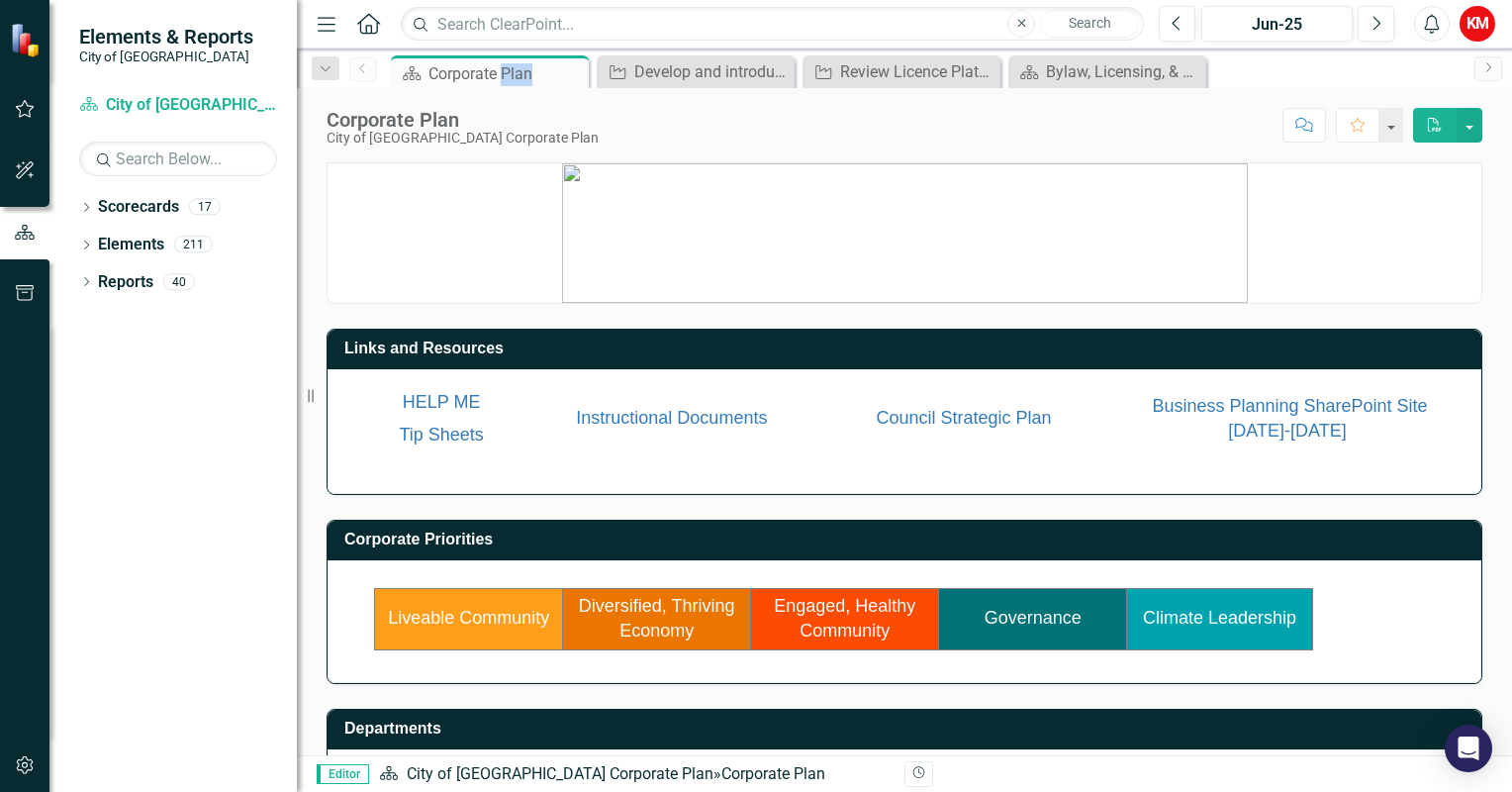 click at bounding box center (904, 233) 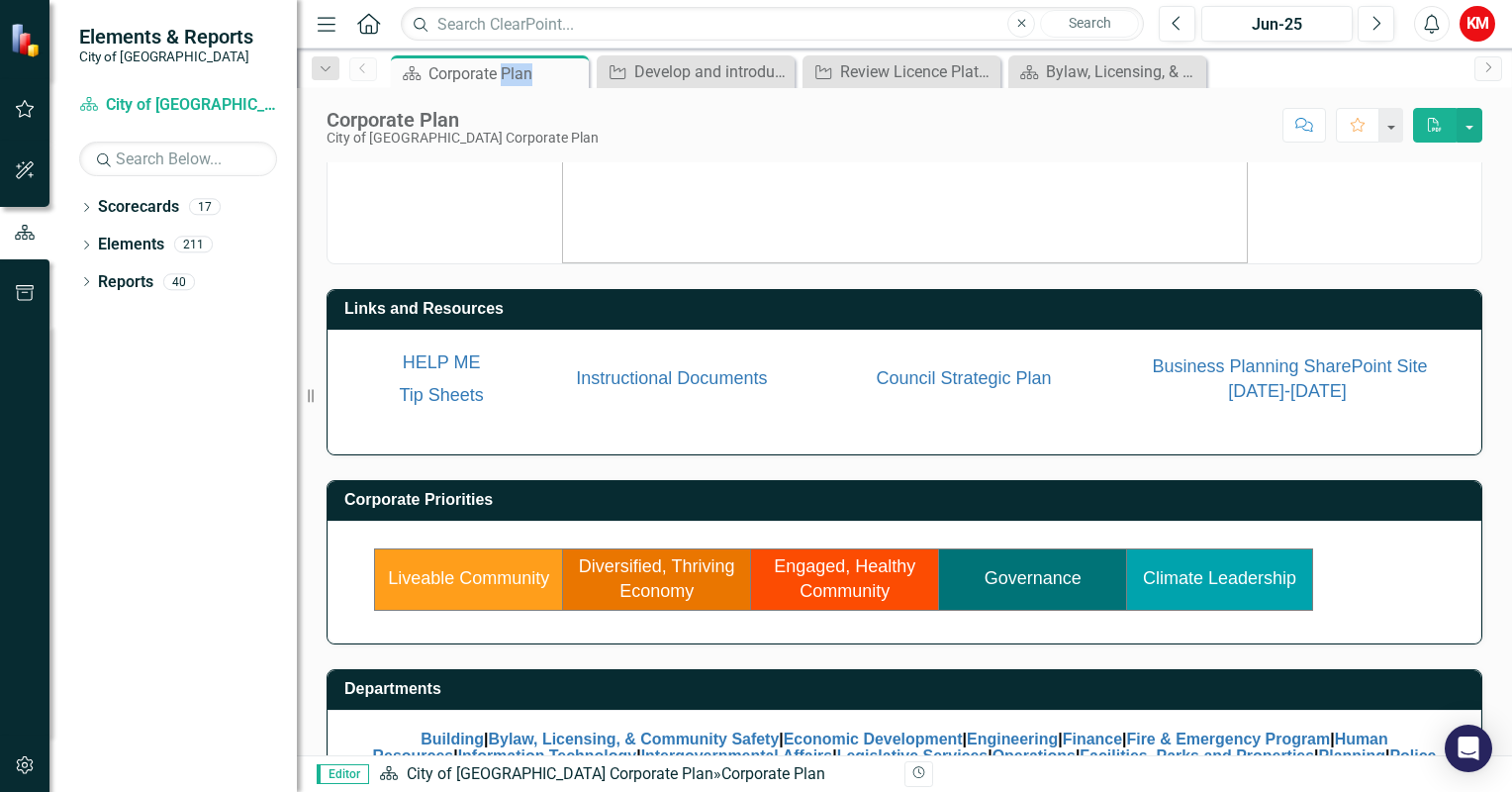 scroll, scrollTop: 113, scrollLeft: 0, axis: vertical 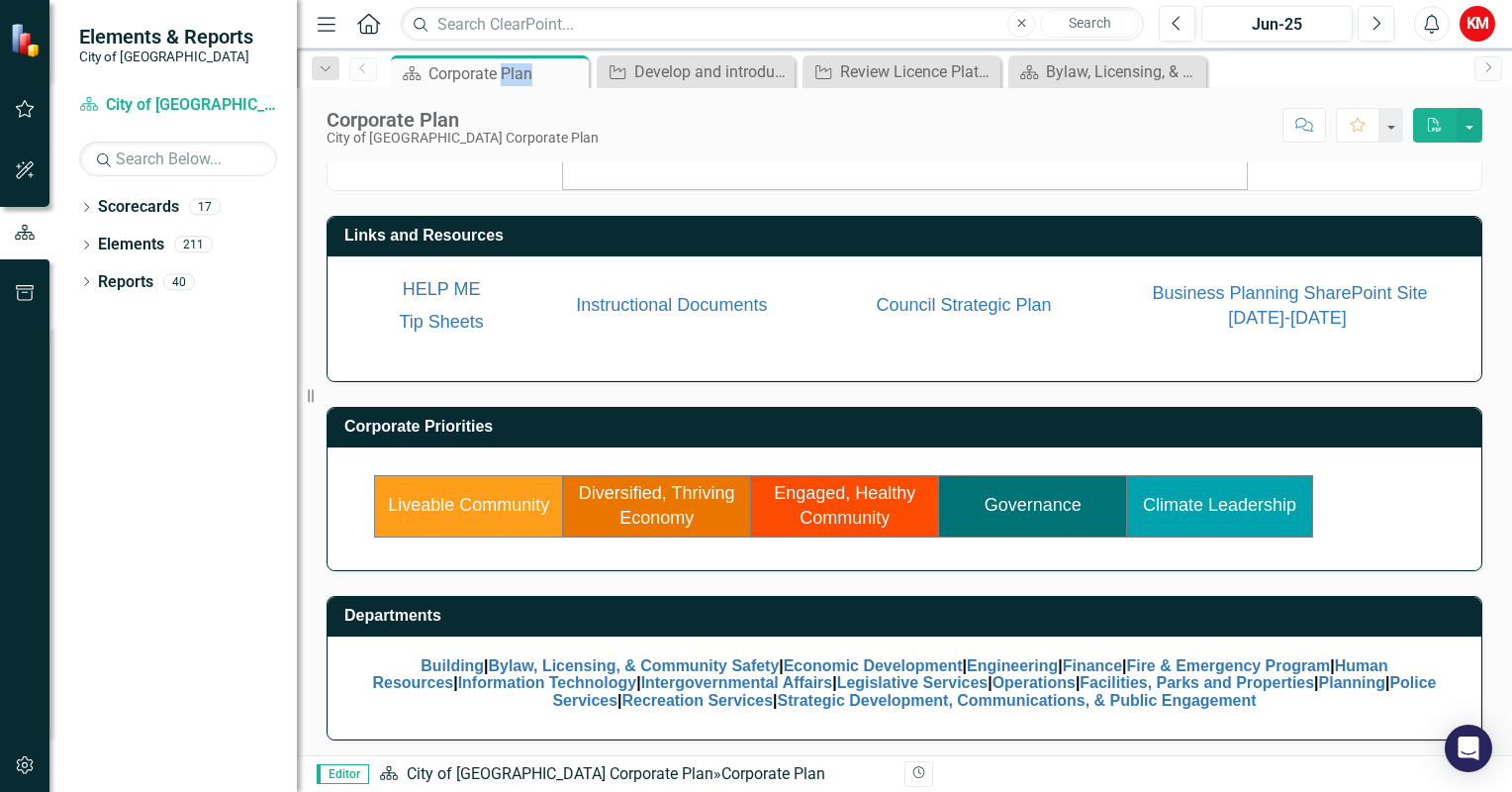 click on "Diversified, Thriving Economy" at bounding box center (657, 506) 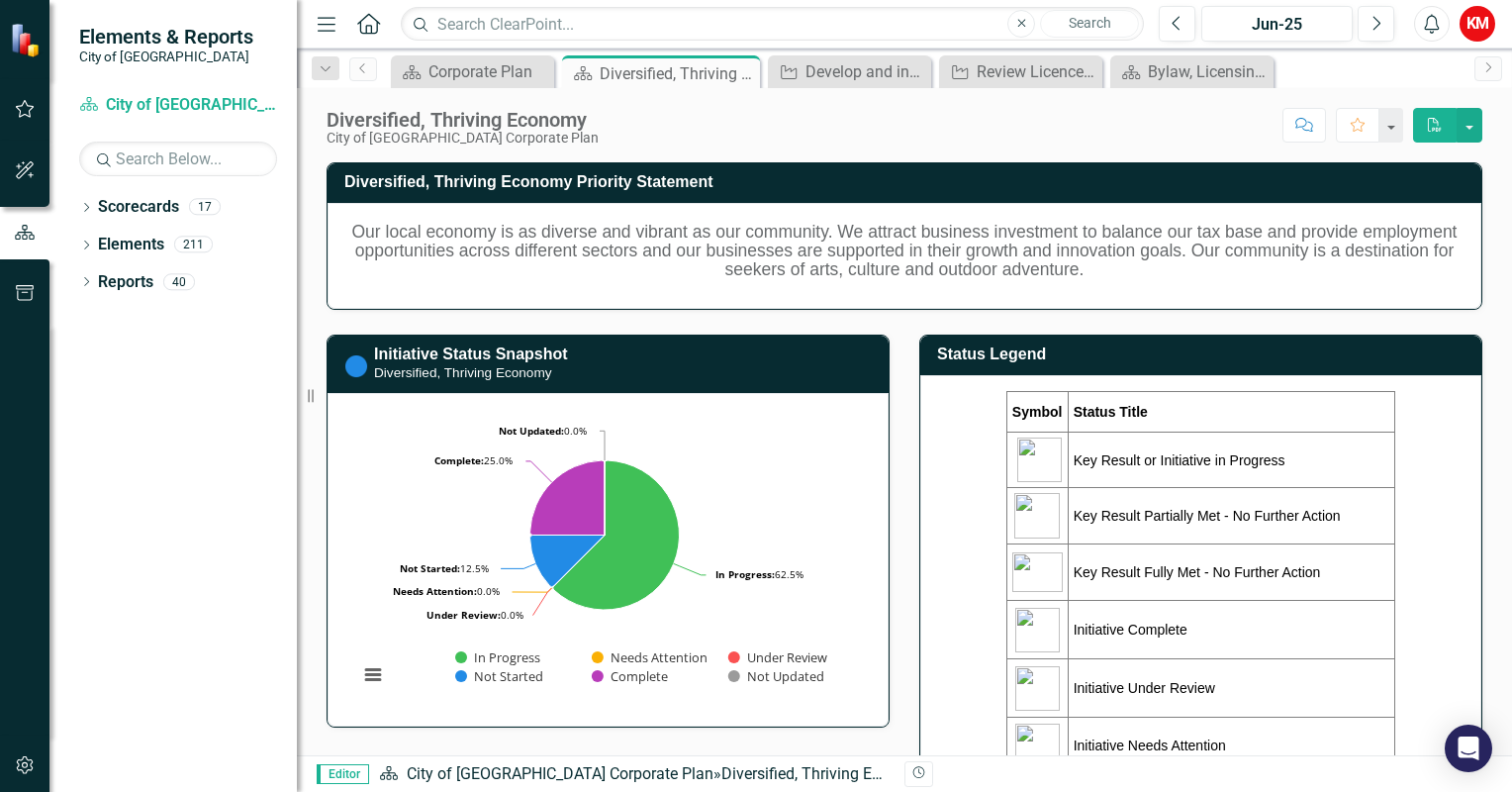 click on "Diversified, Thriving Economy Priority Statement Our local economy is as diverse and vibrant as our community. We attract business investment to balance our tax base and provide employment opportunities across different sectors and our businesses are supported in their growth and innovation goals. Our community is a destination for seekers of arts, culture and outdoor adventure. Initiative Status Snapshot Diversified, Thriving Economy Loading... Chart Pie chart with 6 slices. Initiative Status Snapshot (Chart Type: Pie)
Plot Bands
In Progress: 62.5% (10)
Needs Attention: 0.0% (0)
Under Review: 0.0% (0)
Not Started: 12.5% (2)
Complete: 25.0% (4)
Not Updated: 0.0% (0) Initiative Status Snapshot (Chart Type: Pie)
Plot Bands
In Progress: 62.5% (10)
Needs Attention: 0.0% (0)
Under Review: 0.0% (0)
Not Started: 12.5% (2)
Complete: 25.0% (4)
Not Updated: 0.0% (0) Chart context menu In Progress:  62.5% ​ In Progress:  62.5% Needs Attention:  0.0% ​ Needs Attention:  0.0% Under Review:  0.0% ​  0.0%  12.5%" at bounding box center (904, 1438) 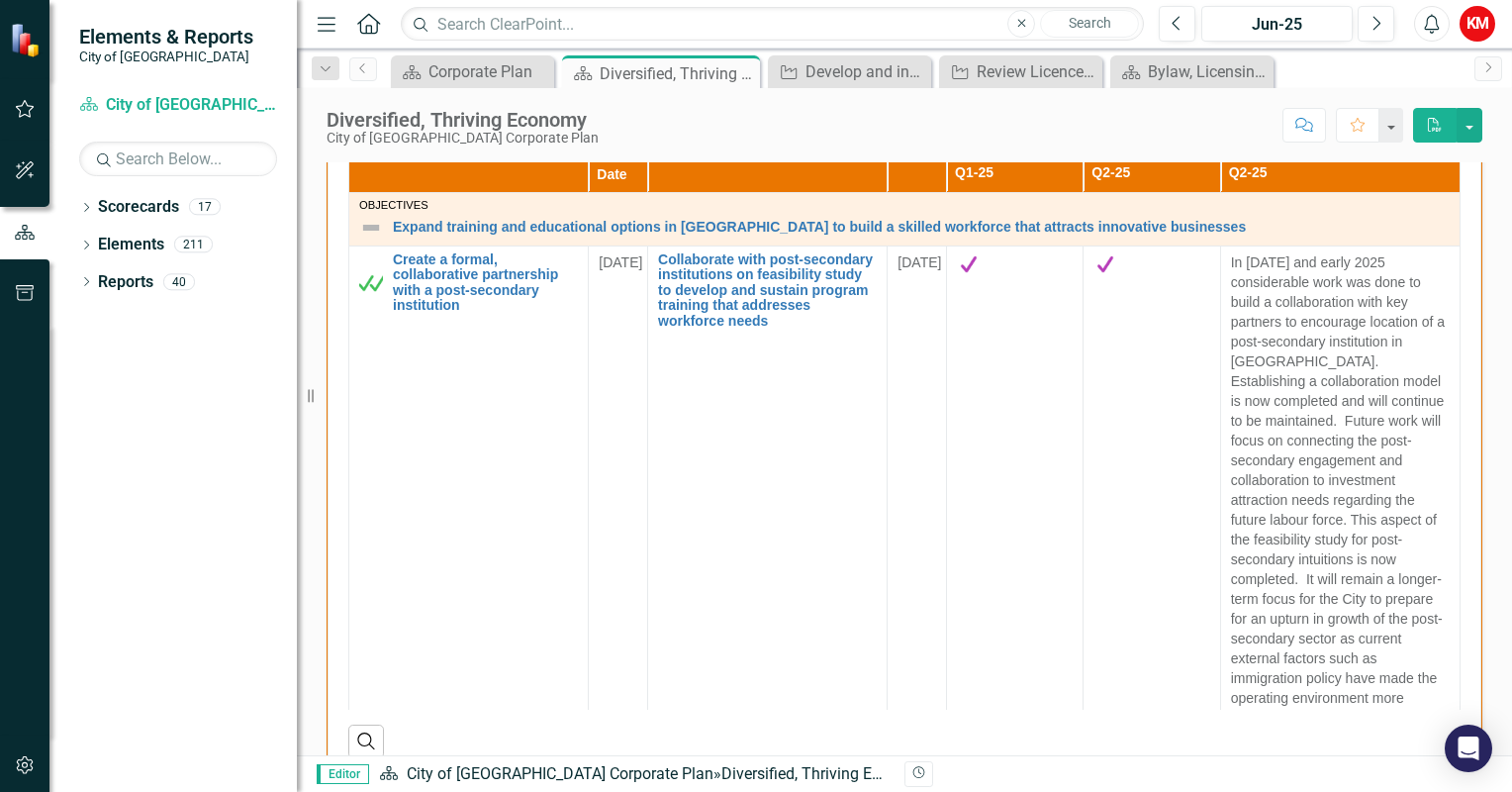 scroll, scrollTop: 1901, scrollLeft: 0, axis: vertical 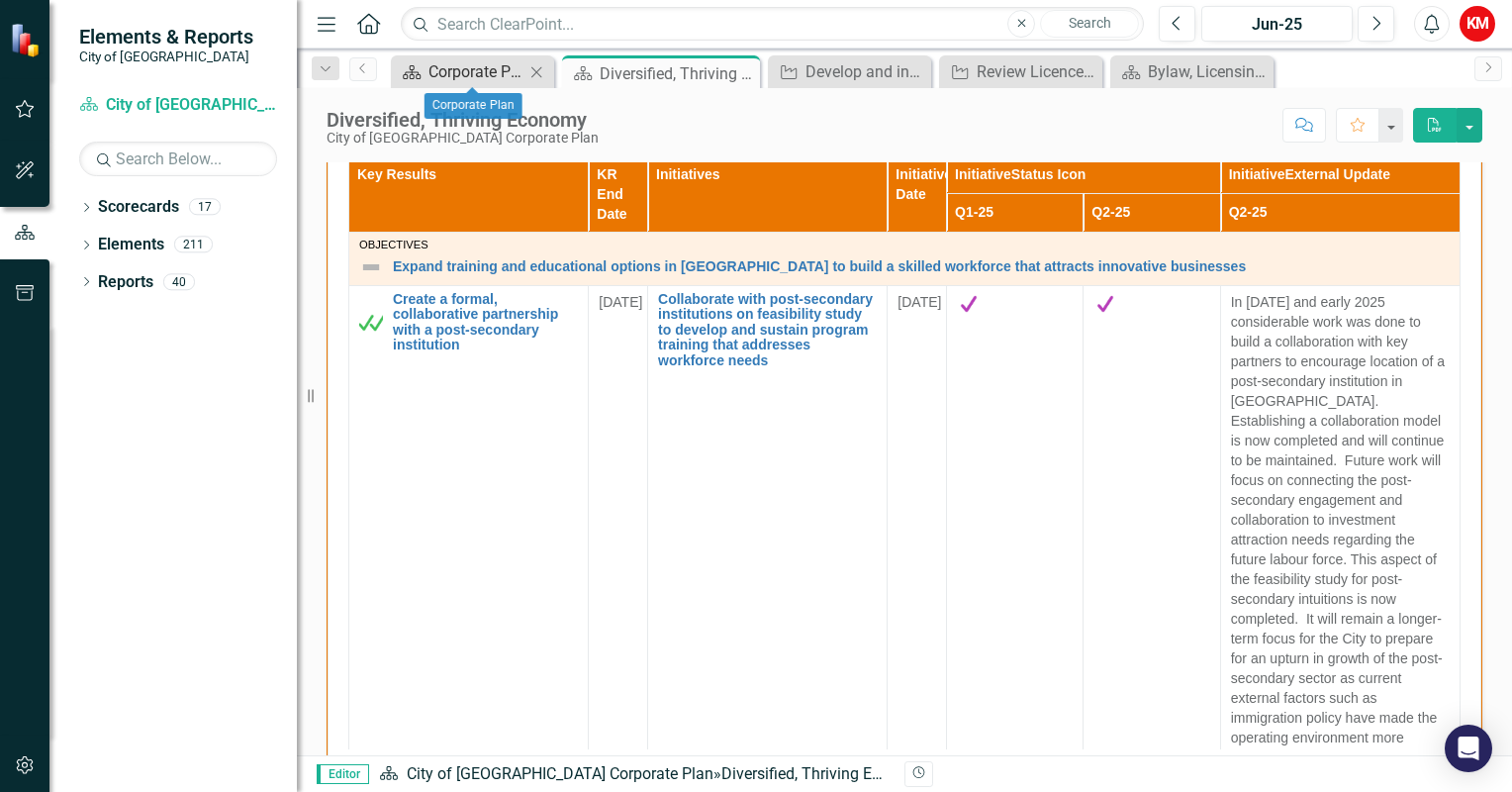 click on "Corporate Plan" at bounding box center [476, 71] 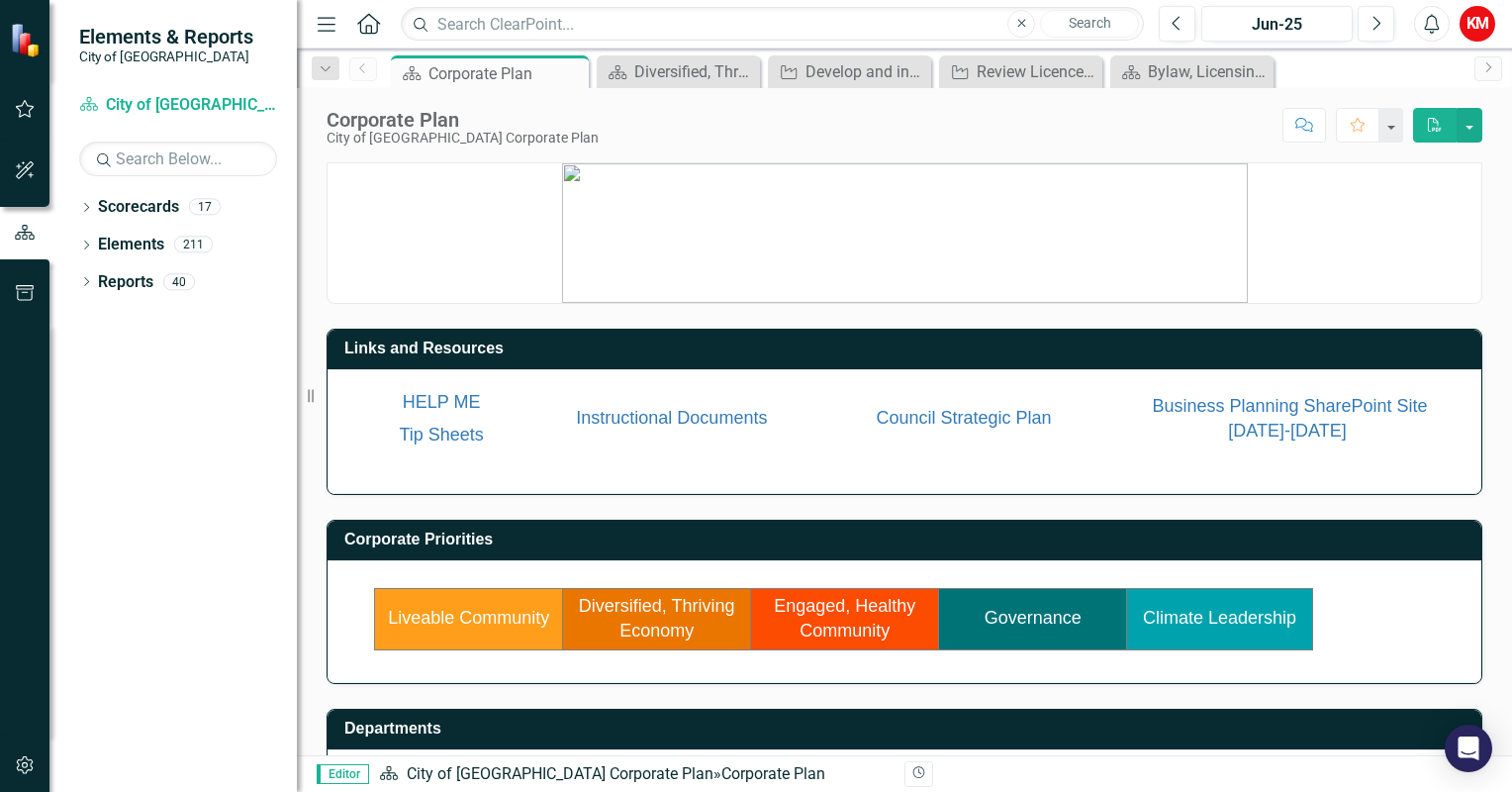 scroll, scrollTop: 113, scrollLeft: 0, axis: vertical 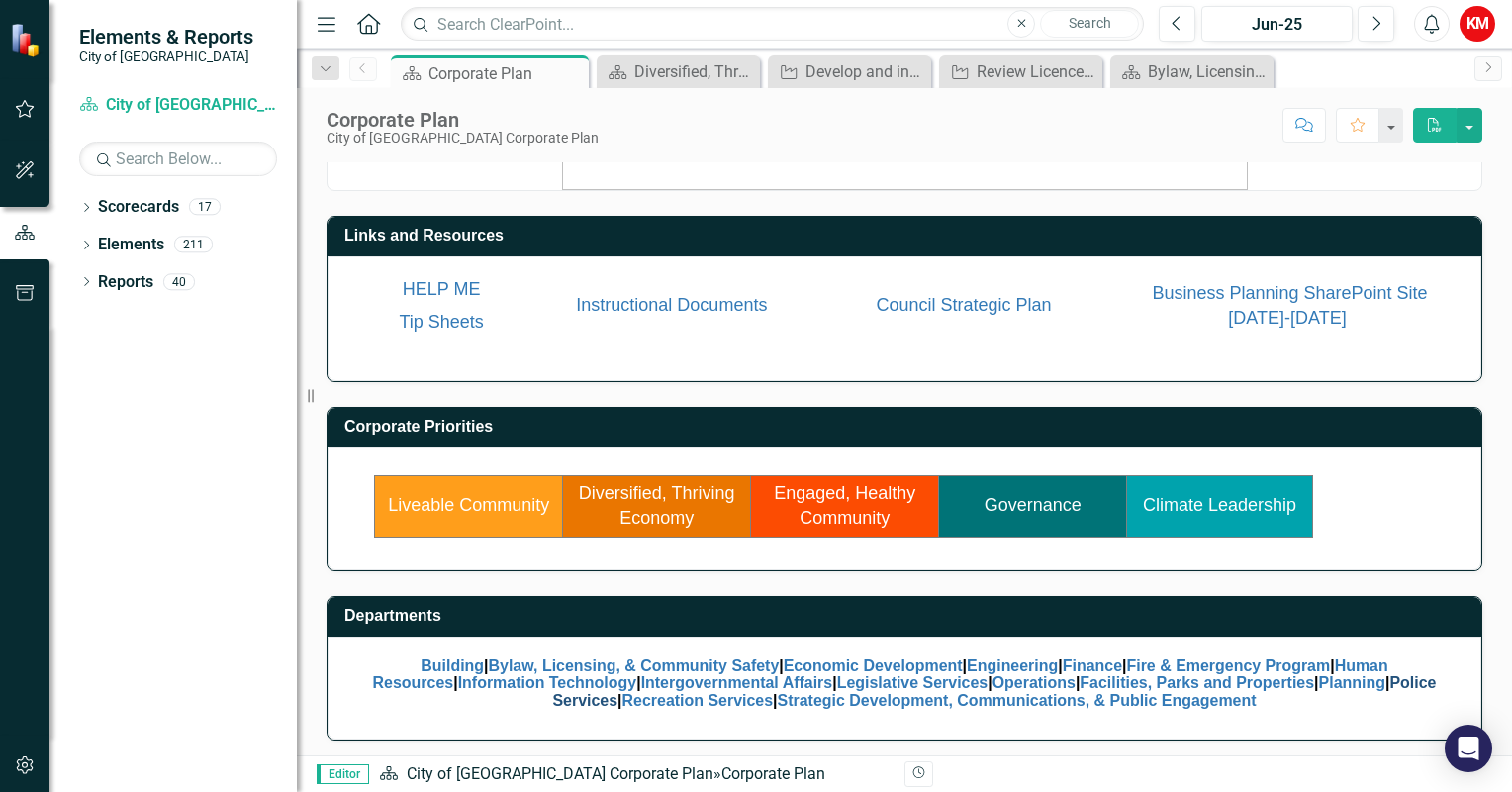 click on "Police Services" at bounding box center (993, 691) 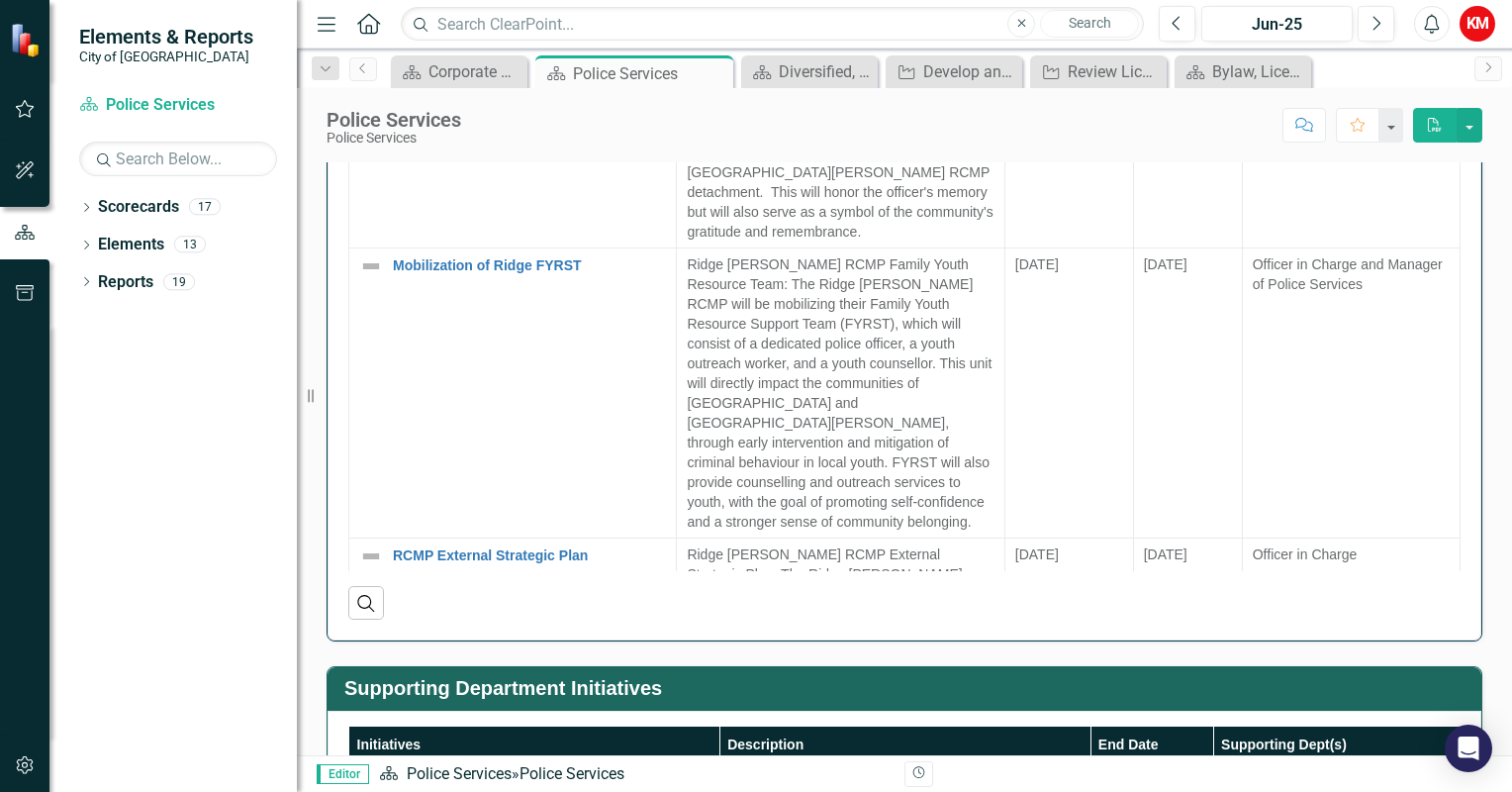 scroll, scrollTop: 1504, scrollLeft: 0, axis: vertical 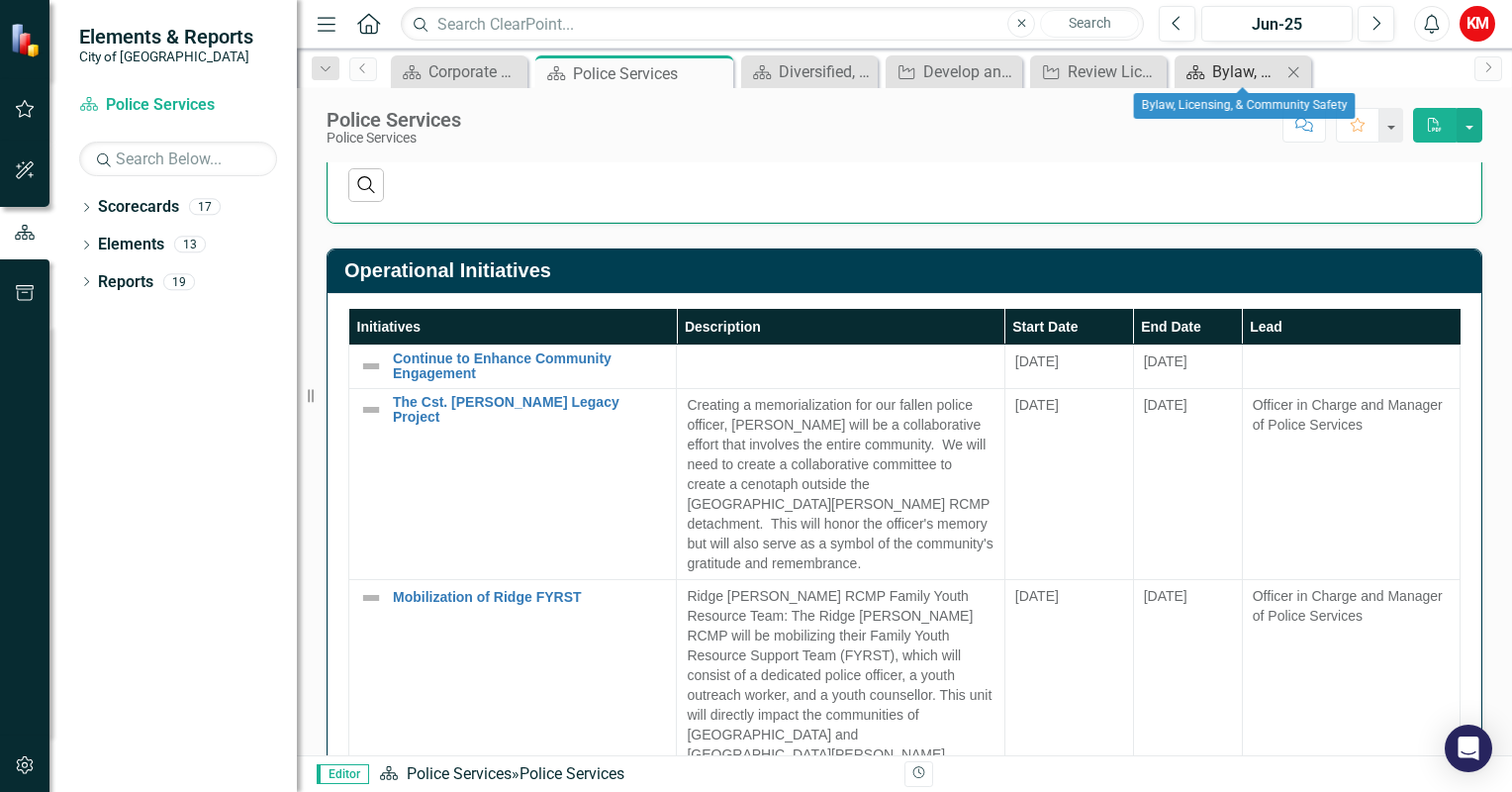 click on "Scorecard" 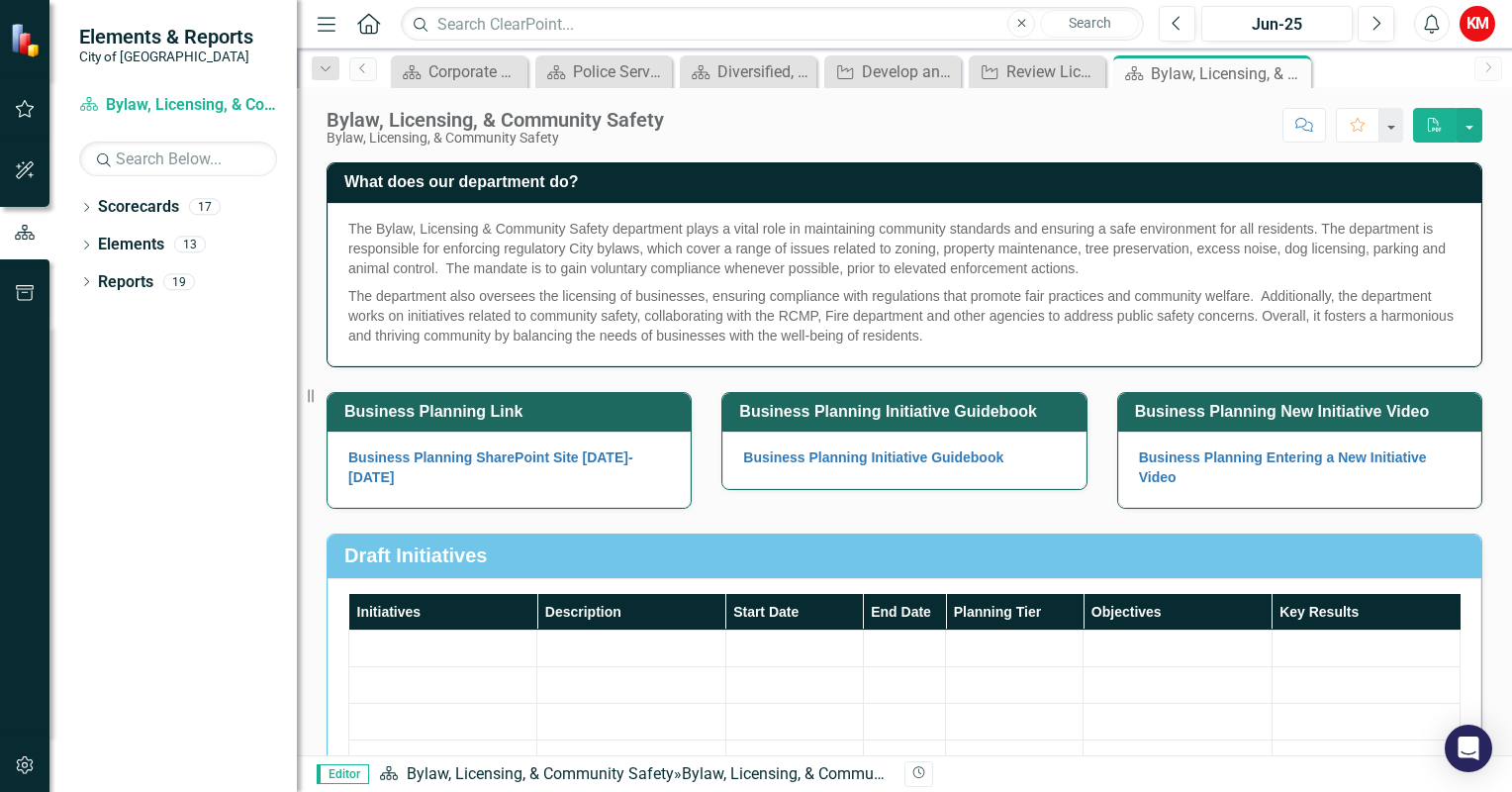 click on "Menu Home Search Close Search Previous Jun-25 Next Alerts KM User Edit Profile Disable Sound Silence Alerts Help Support Center icon.tutorial Show Tutorials icon.portal Success Portal Logout Log Out" at bounding box center (904, 24) 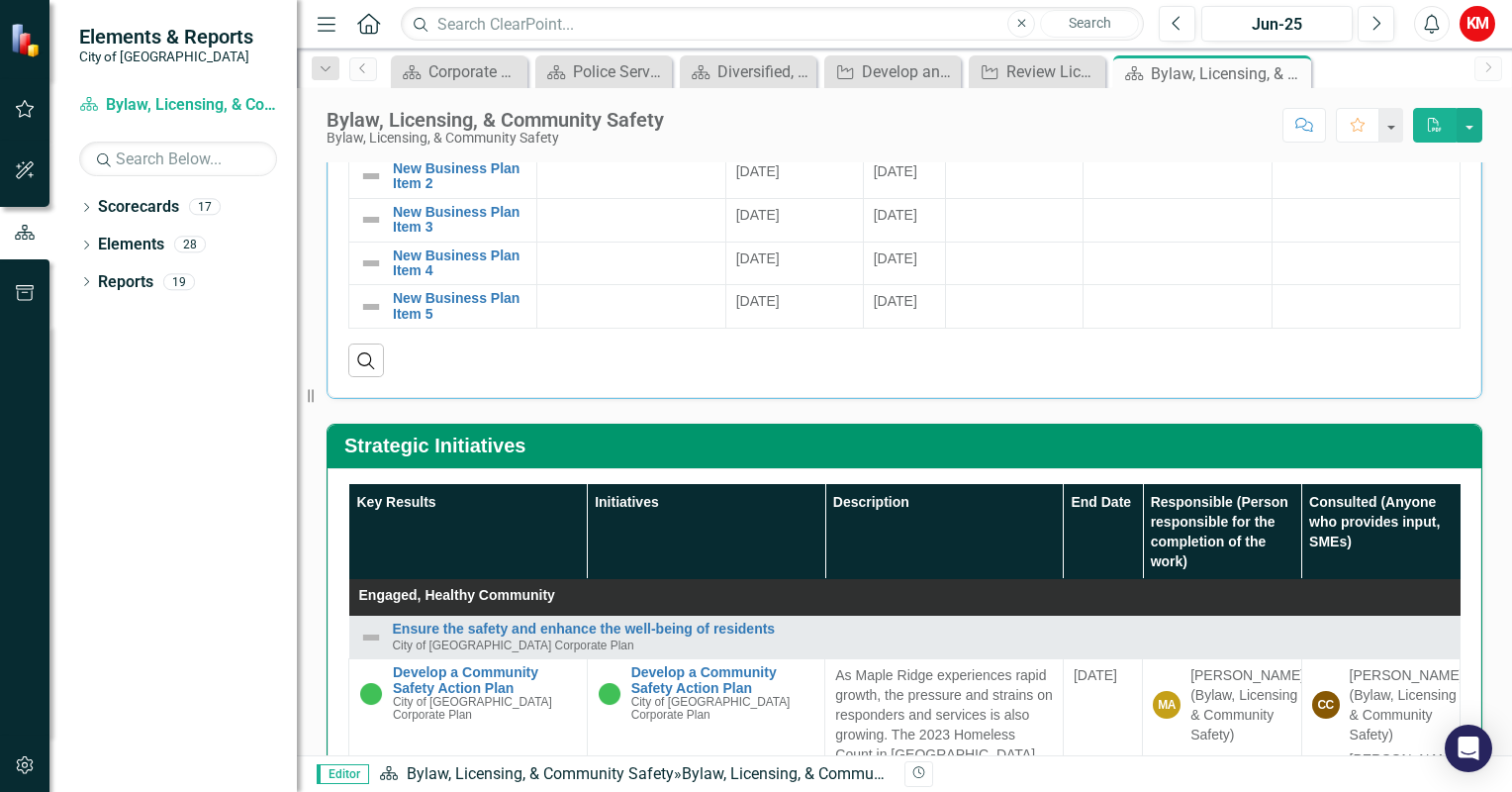 scroll, scrollTop: 1038, scrollLeft: 0, axis: vertical 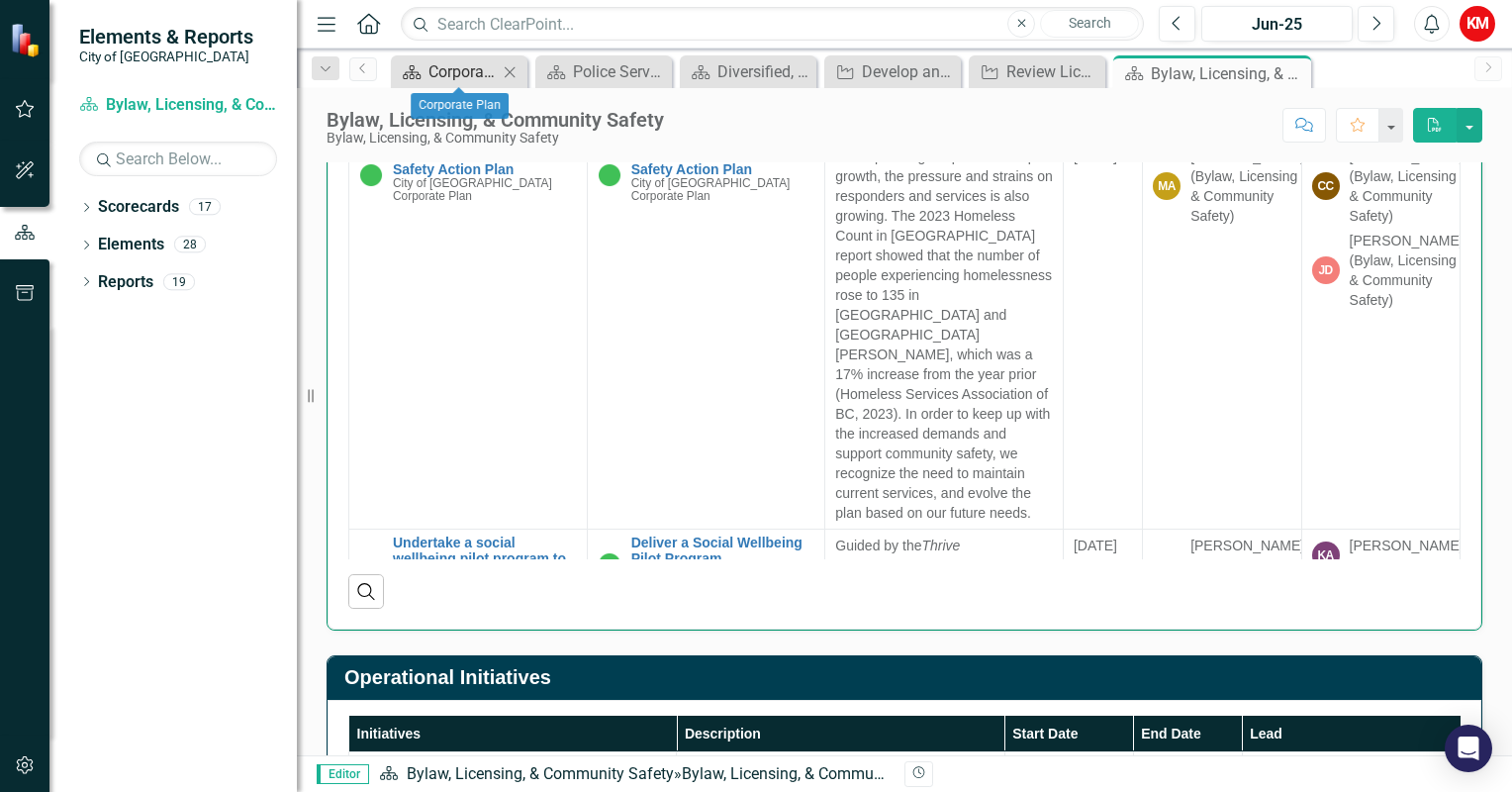 click on "Corporate Plan" at bounding box center (463, 71) 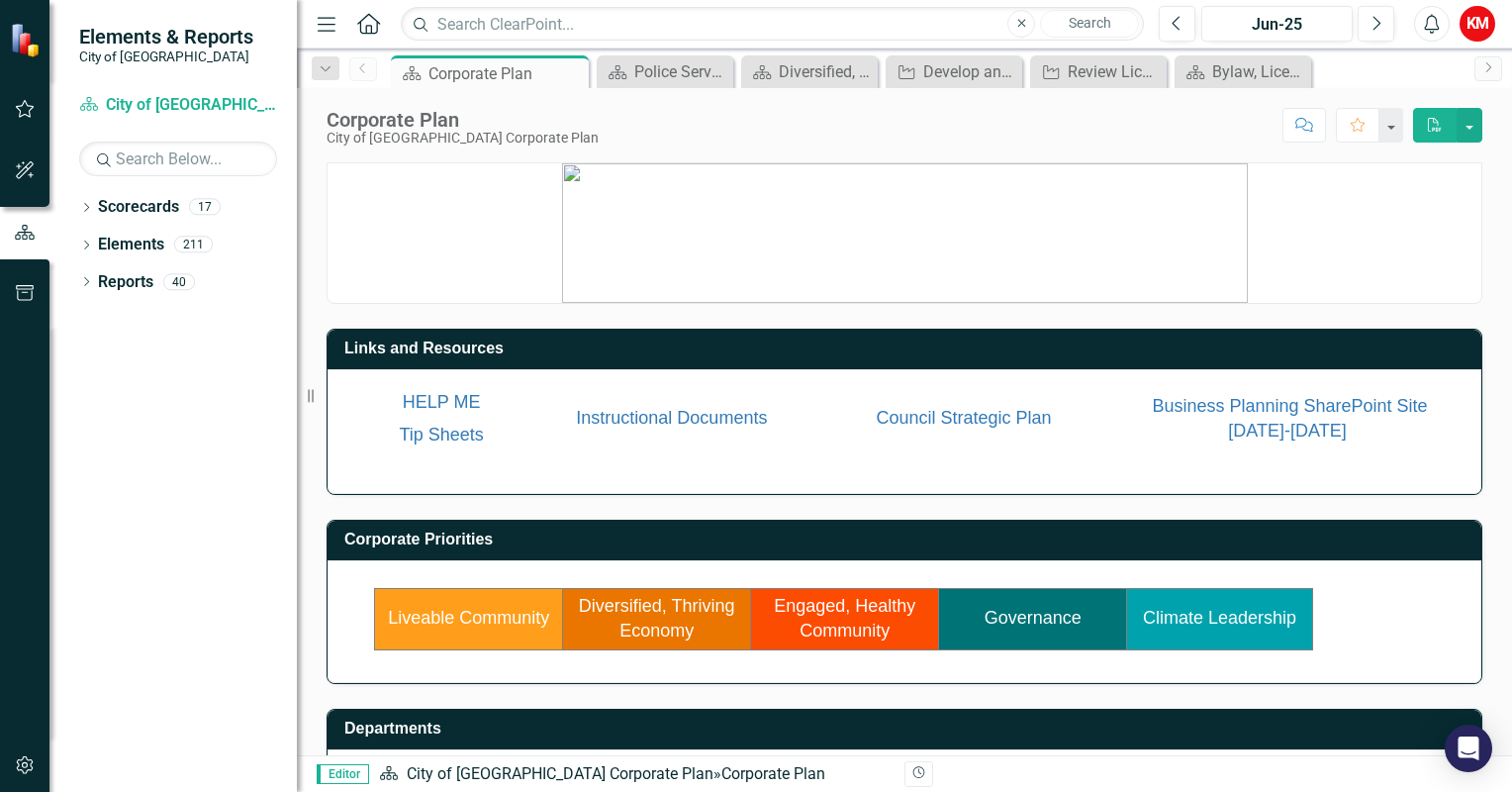 scroll, scrollTop: 113, scrollLeft: 0, axis: vertical 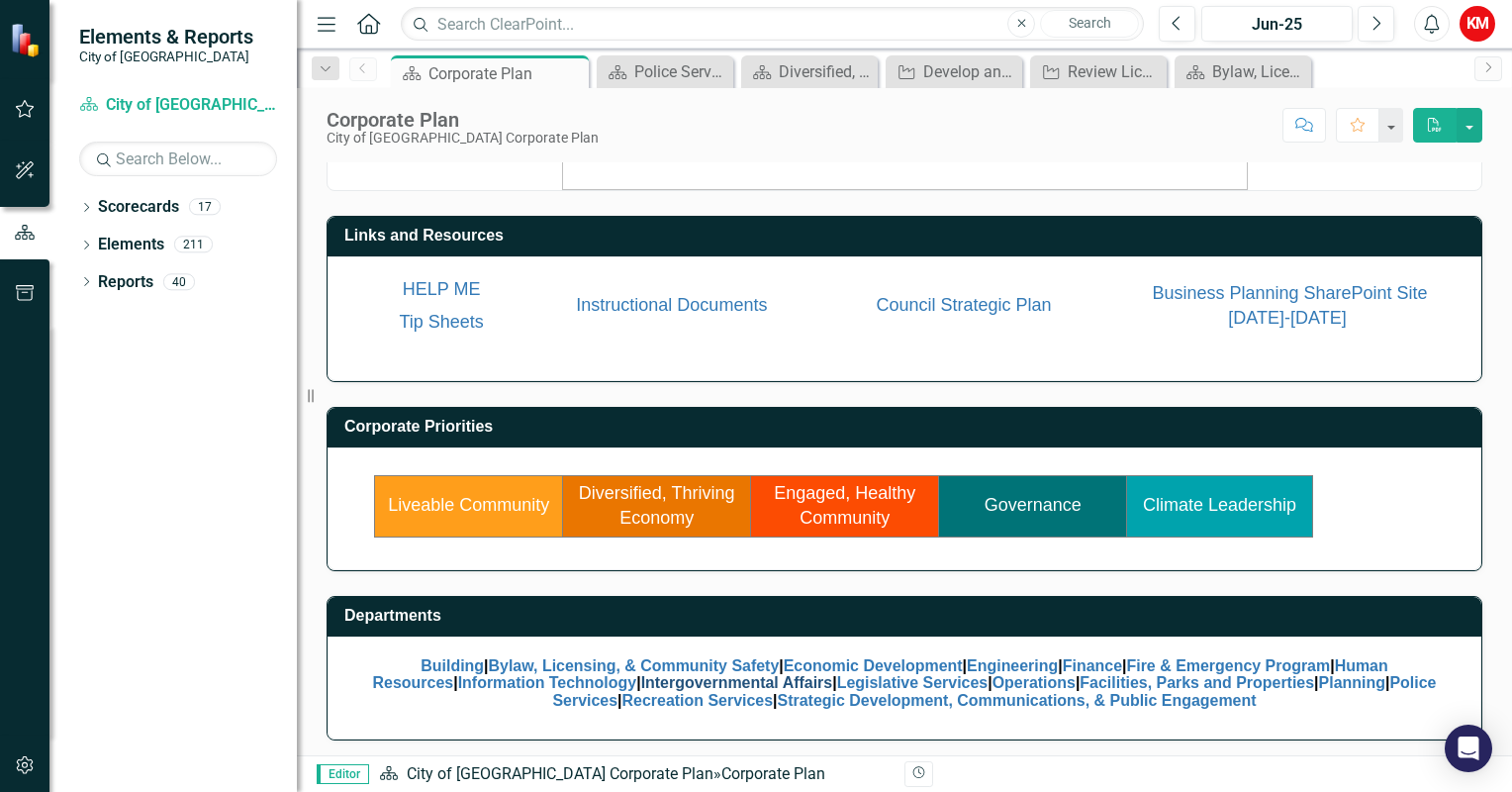 click on "Intergovernmental Affairs" at bounding box center (737, 682) 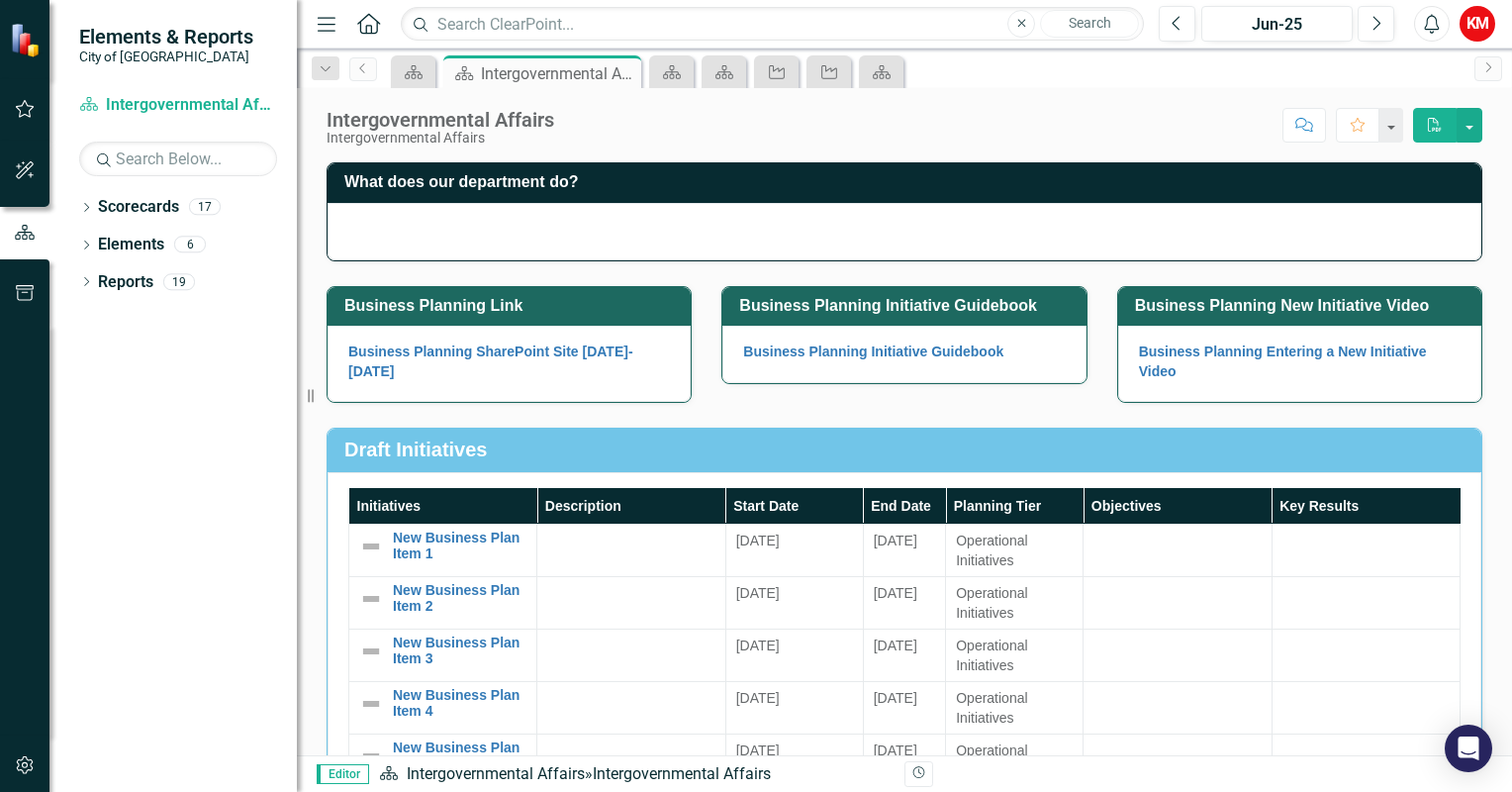 scroll, scrollTop: 519, scrollLeft: 0, axis: vertical 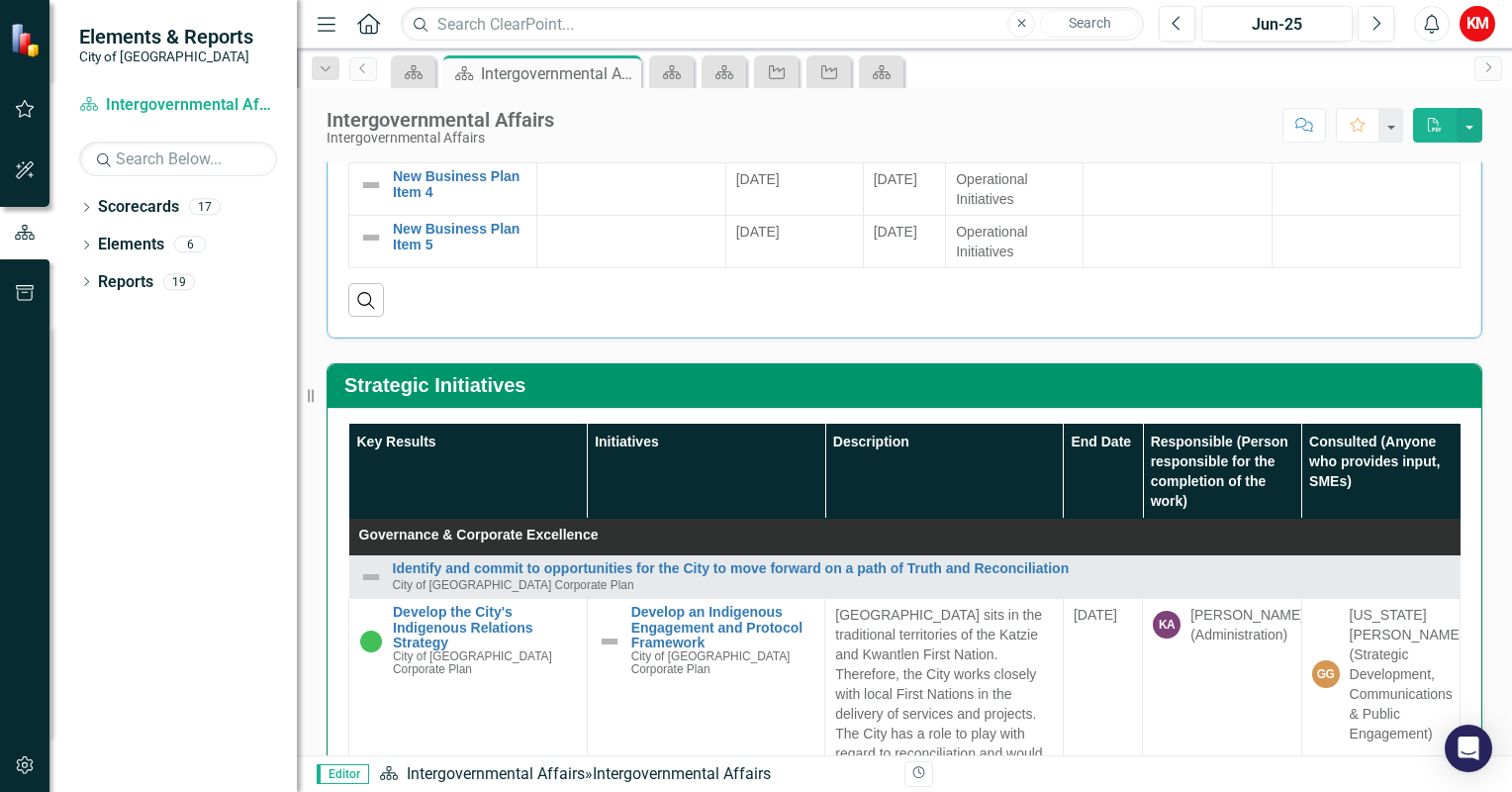 click on "Intergovernmental Affairs Intergovernmental Affairs Score: N/A Jun-25 Completed  Comment Favorite PDF What does our department do? Business Planning Link Business Planning SharePoint Site [DATE]-[DATE] Business Planning Initiative Guidebook Business Planning Initiative Guidebook Business Planning New Initiative Video Business Planning Entering a New Initiative Video Draft Initiatives Initiatives Description Start Date End Date Planning Tier Objectives Key Results New Business Plan Item 1 Edit Edit Initiative Link Open Element [DATE] [DATE] Operational Initiatives New Business Plan Item 2 Edit Edit Initiative Link Open Element [DATE] [DATE] Operational Initiatives New Business Plan Item 3 Edit Edit Initiative Link Open Element [DATE] [DATE] Operational Initiatives New Business Plan Item 4 Edit Edit Initiative Link Open Element [DATE] [DATE] Operational Initiatives New Business Plan Item 5 Edit Edit Initiative Link Open Element [DATE] [DATE] Operational Initiatives Search Strategic Initiatives Key Results" at bounding box center (904, 422) 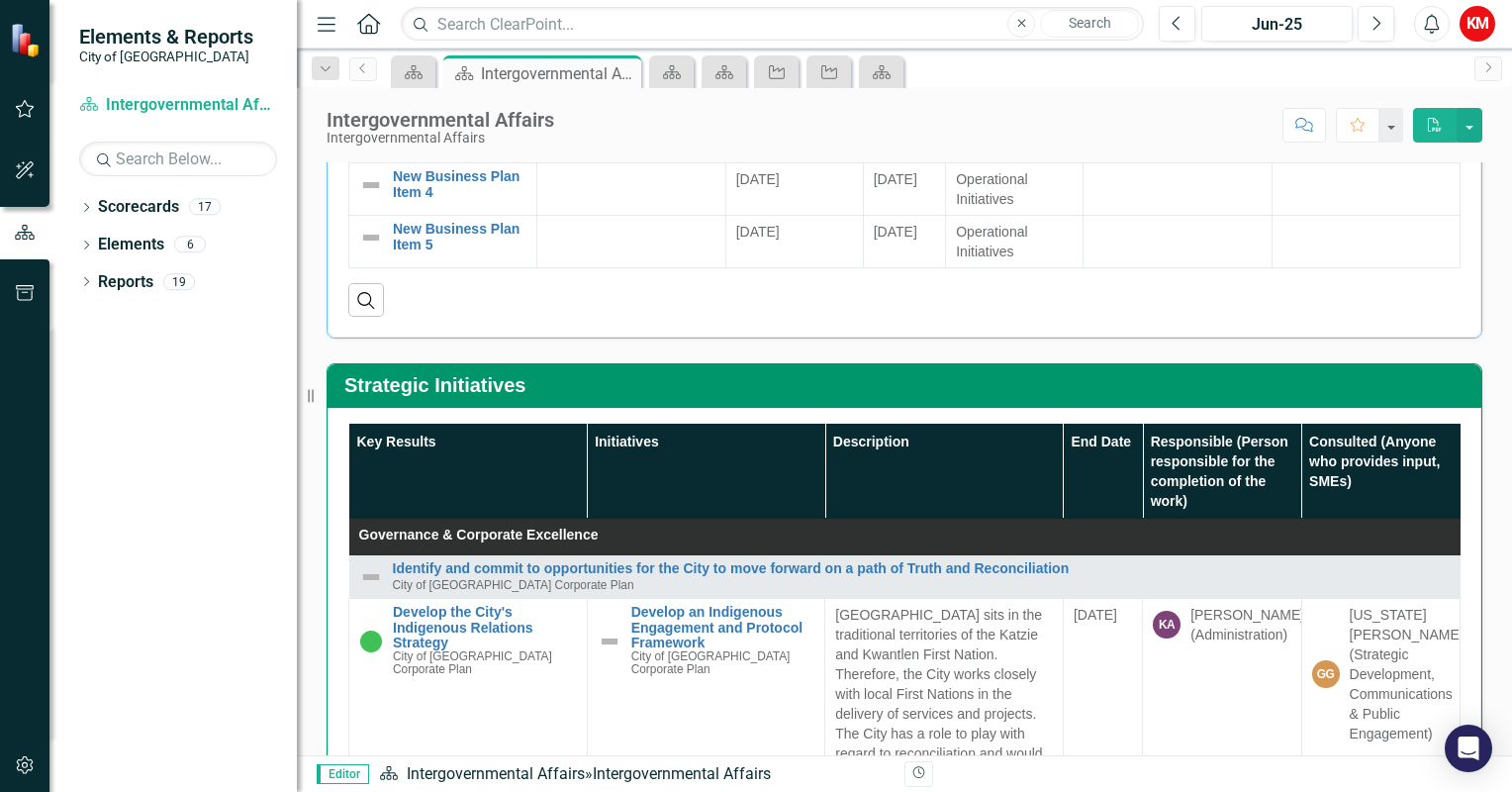 scroll, scrollTop: 0, scrollLeft: 0, axis: both 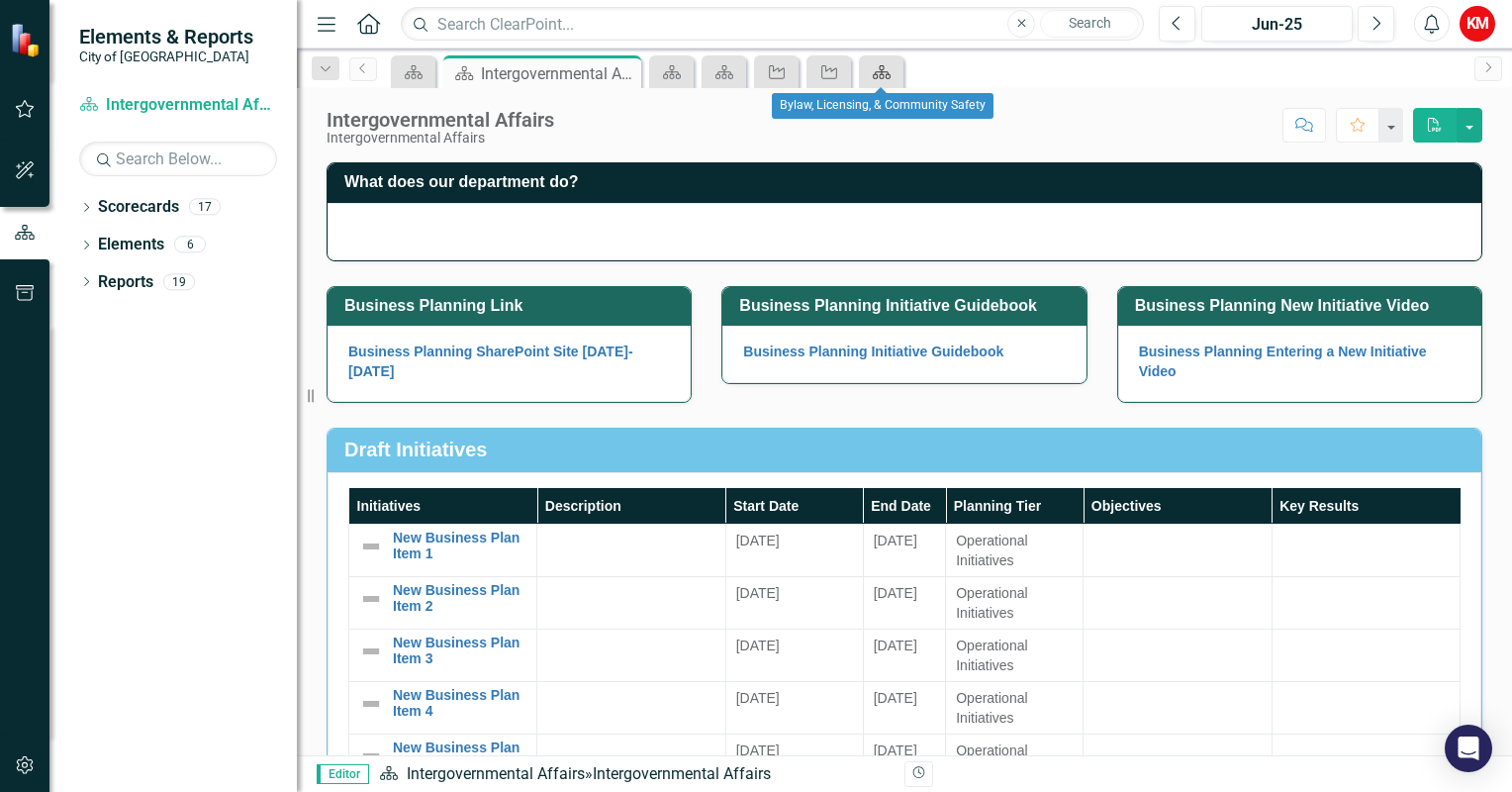 click on "Scorecard" 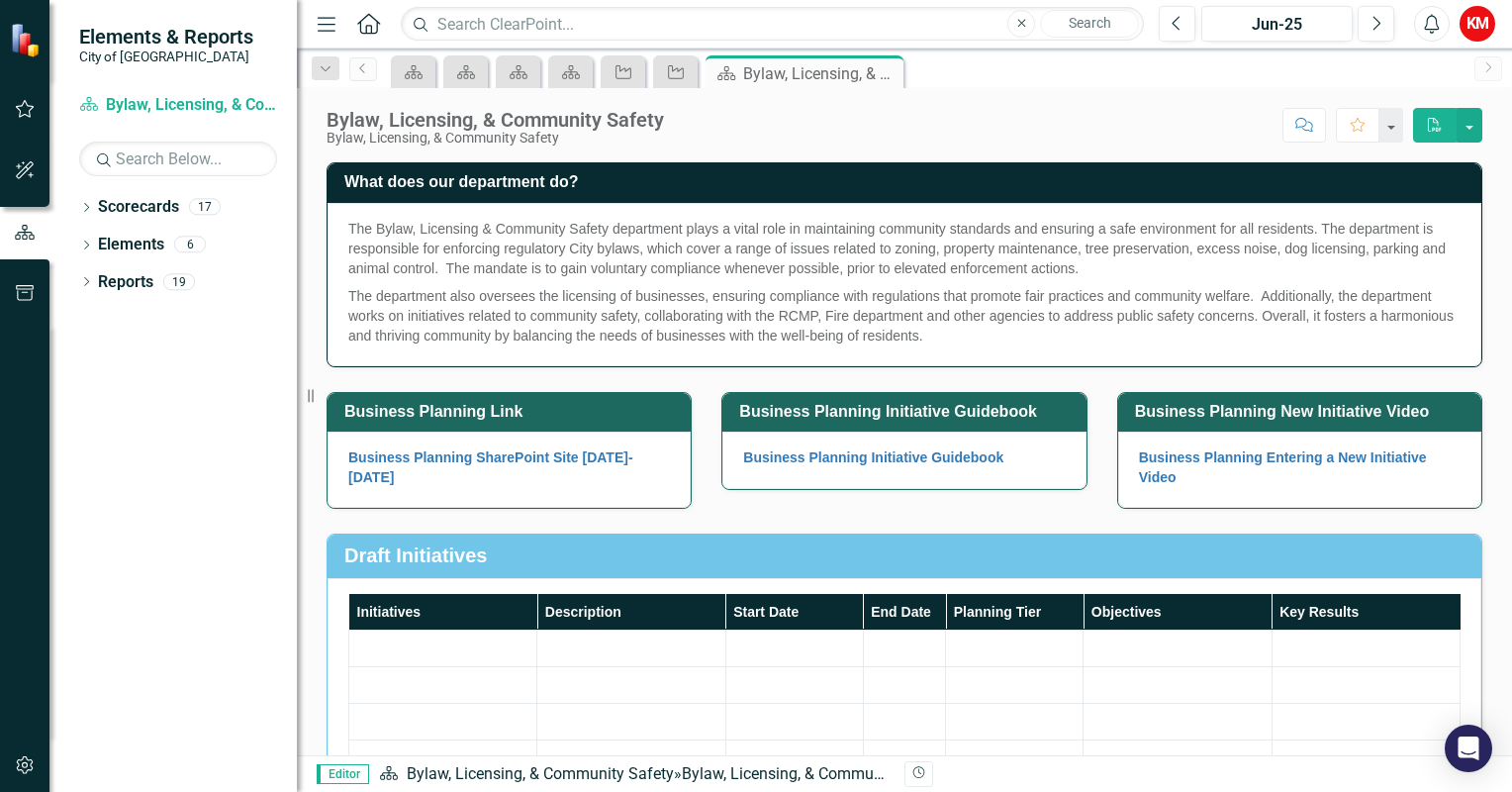 click on "Pin" at bounding box center (0, 0) 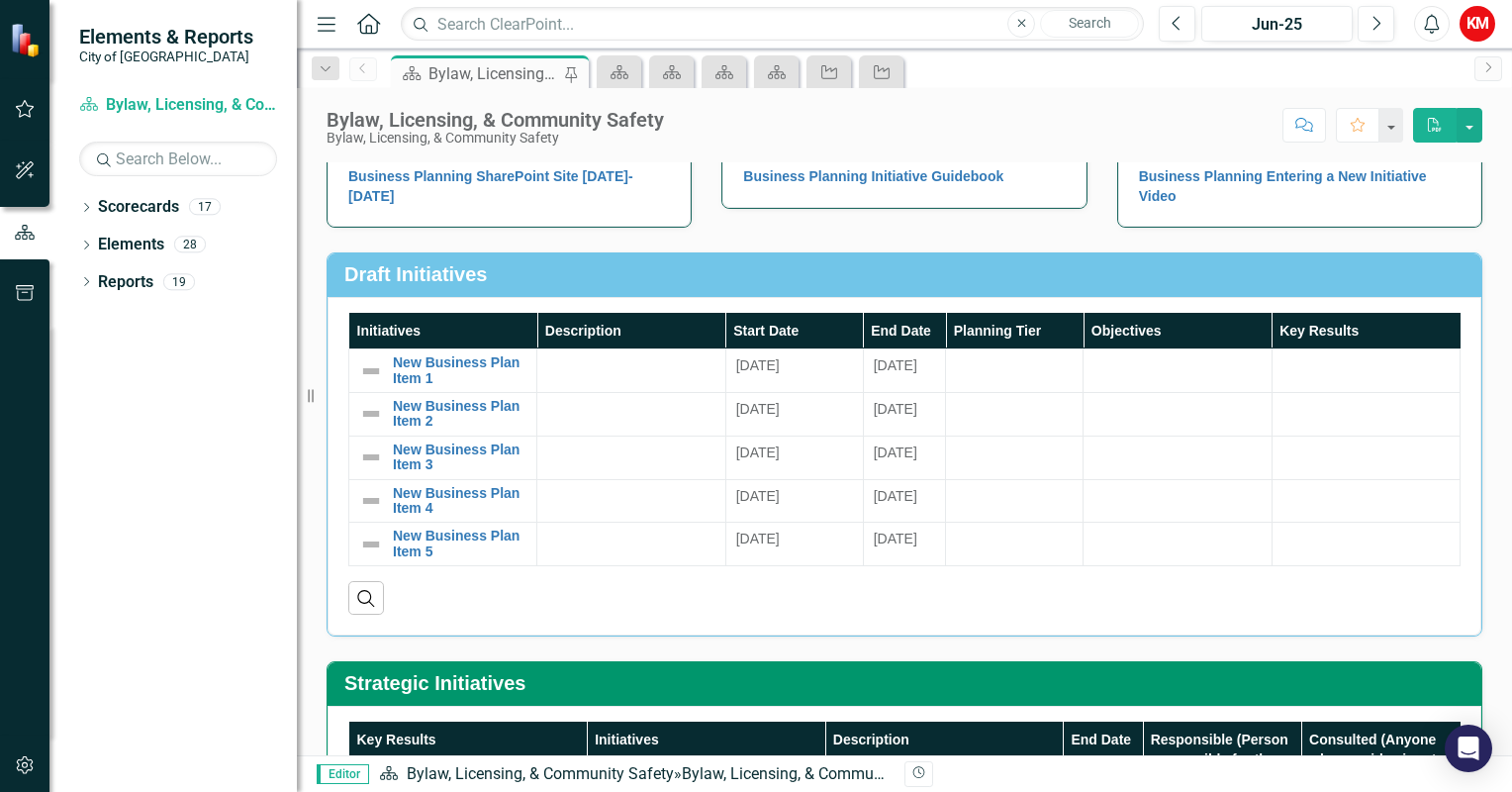 scroll, scrollTop: 281, scrollLeft: 0, axis: vertical 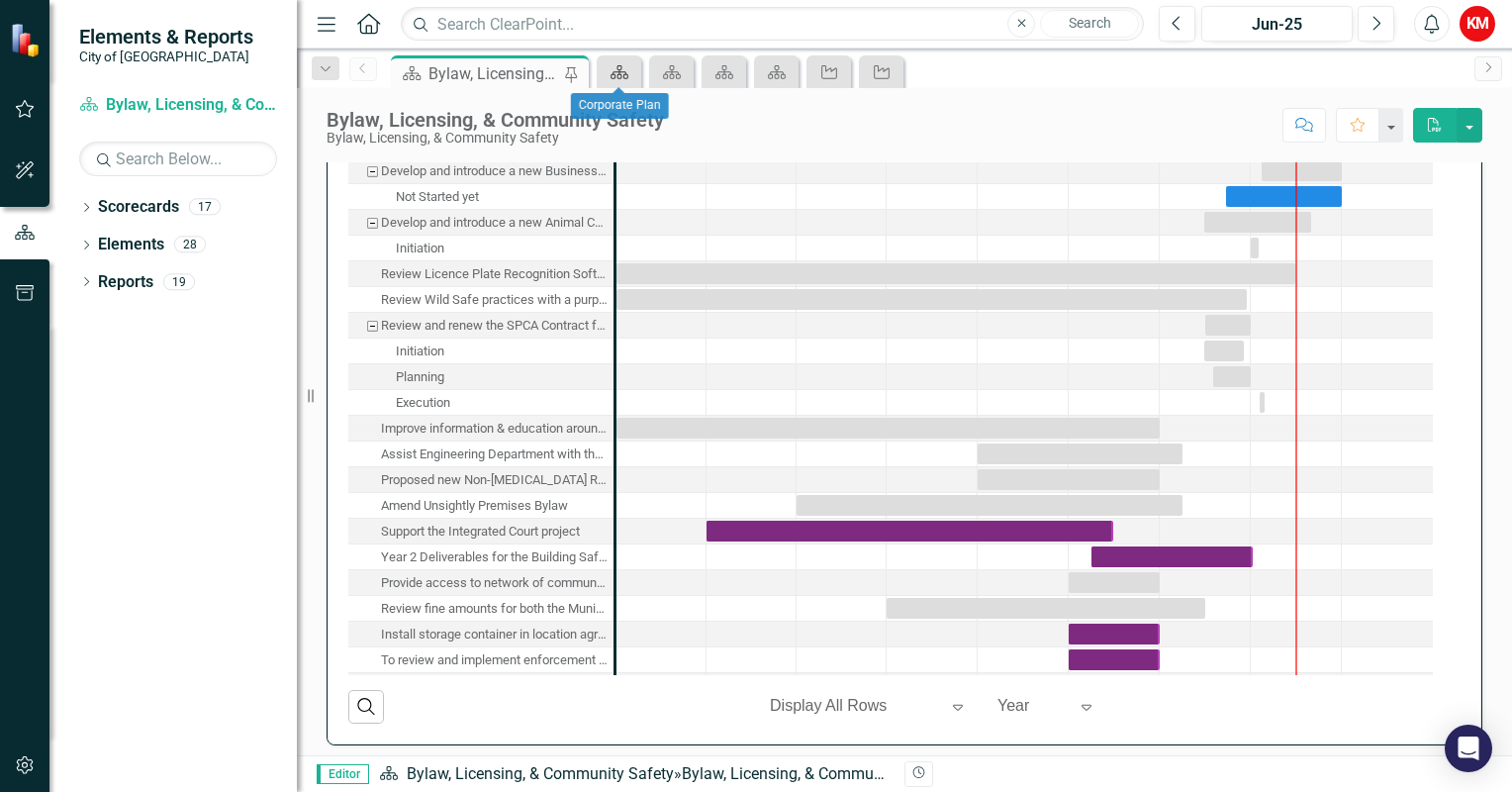 click on "Scorecard" at bounding box center (615, 71) 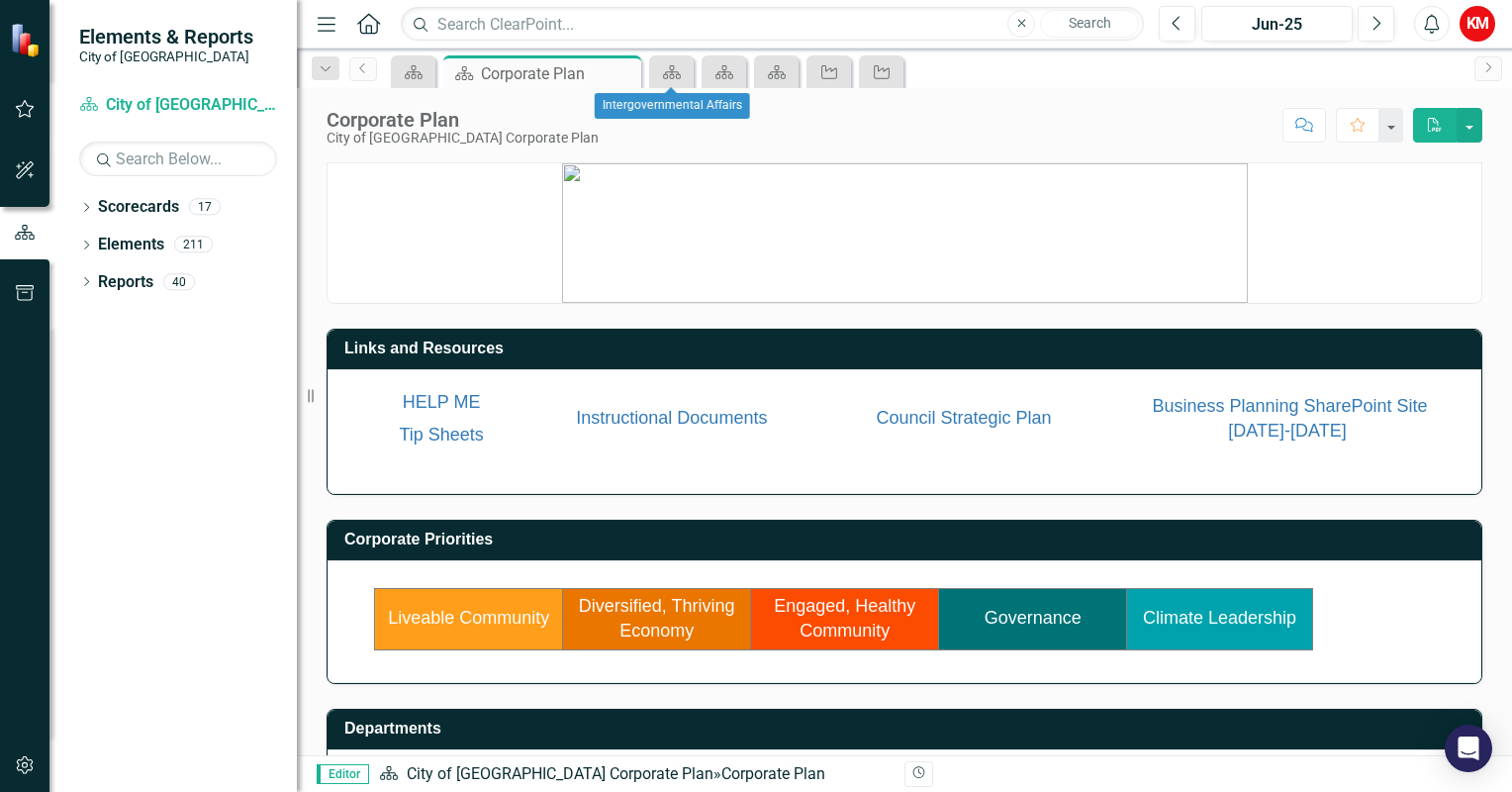 click on "Scorecard" at bounding box center (671, 71) 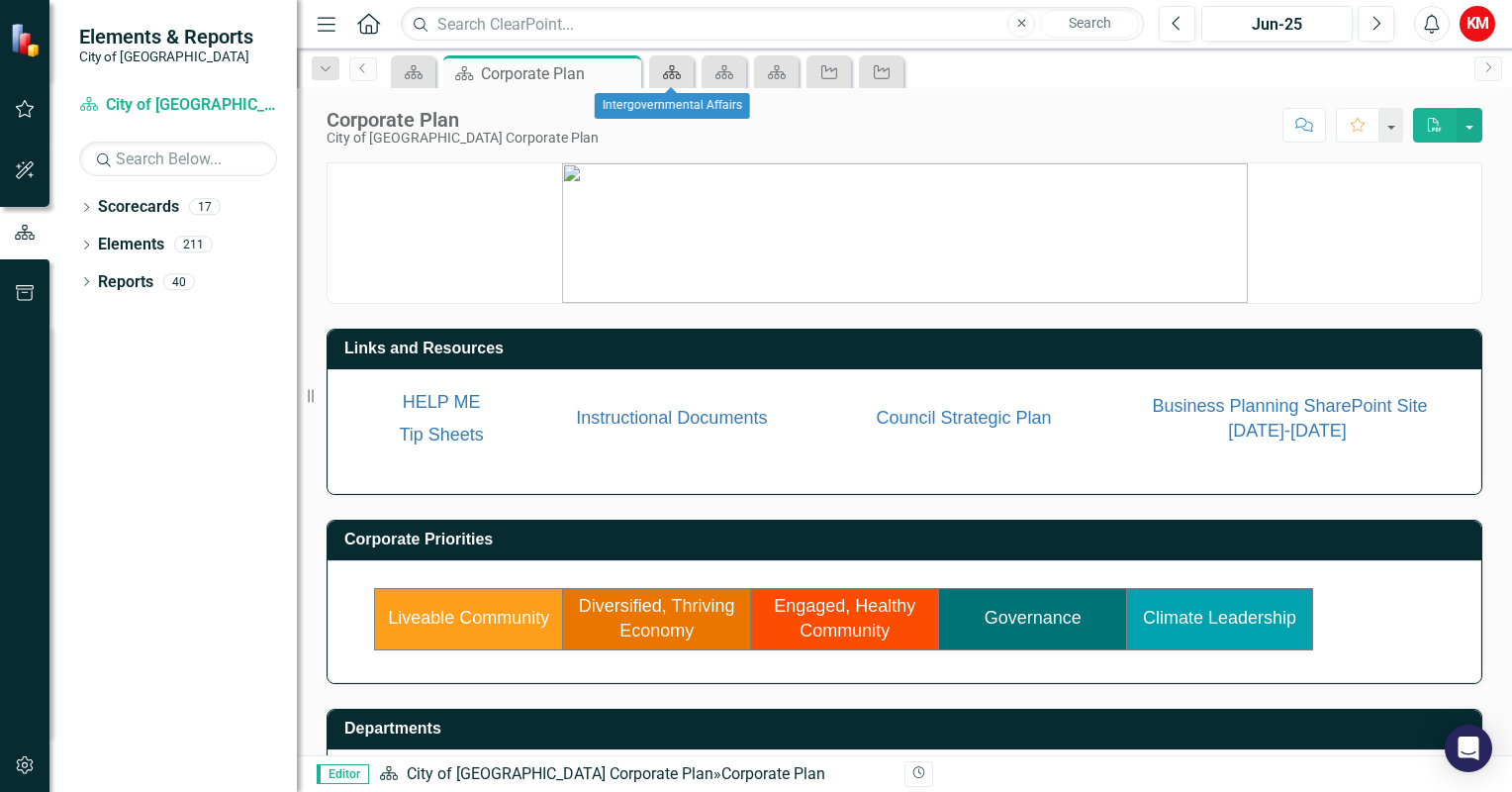 click on "Scorecard" 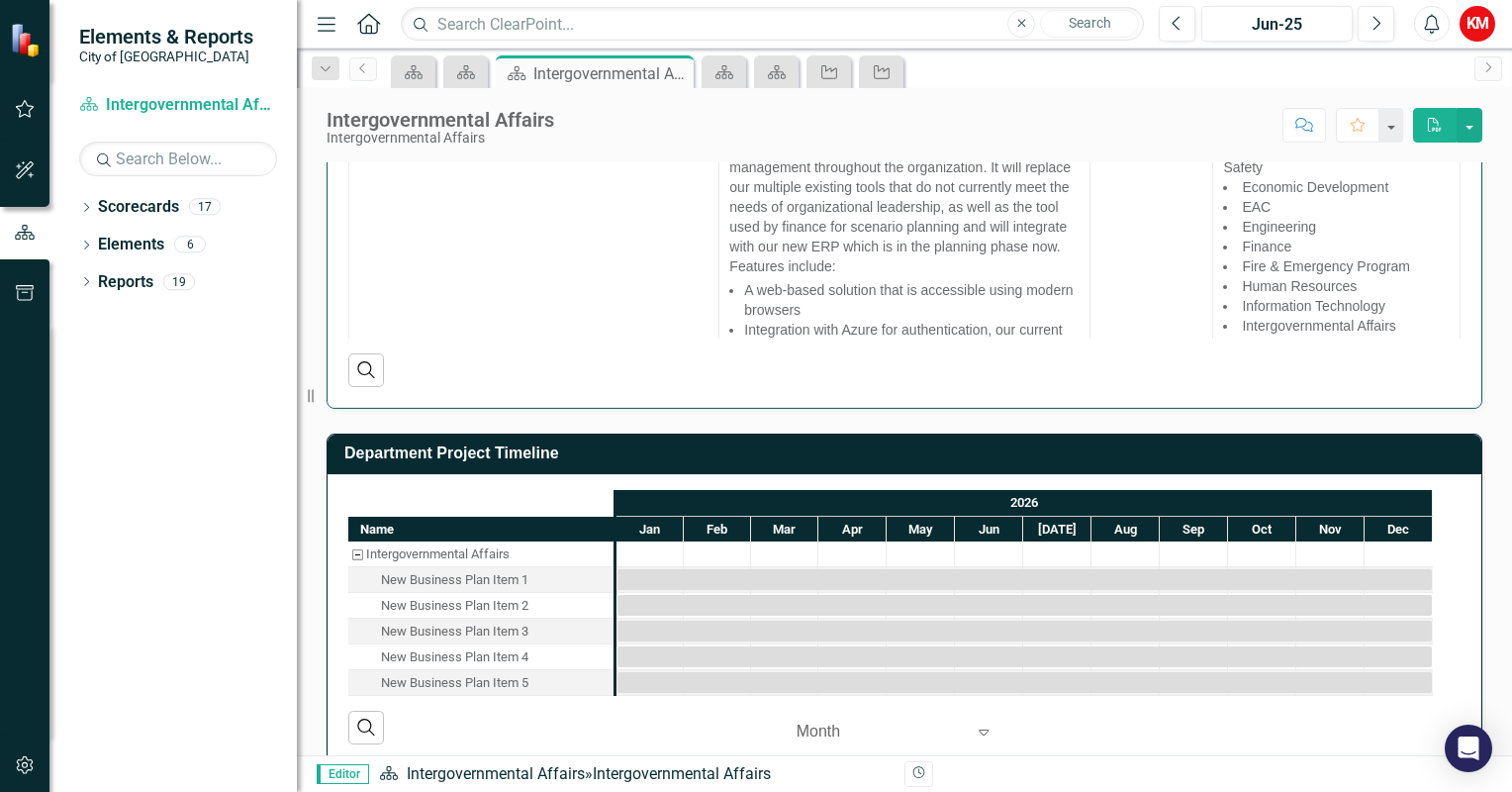 scroll, scrollTop: 2098, scrollLeft: 0, axis: vertical 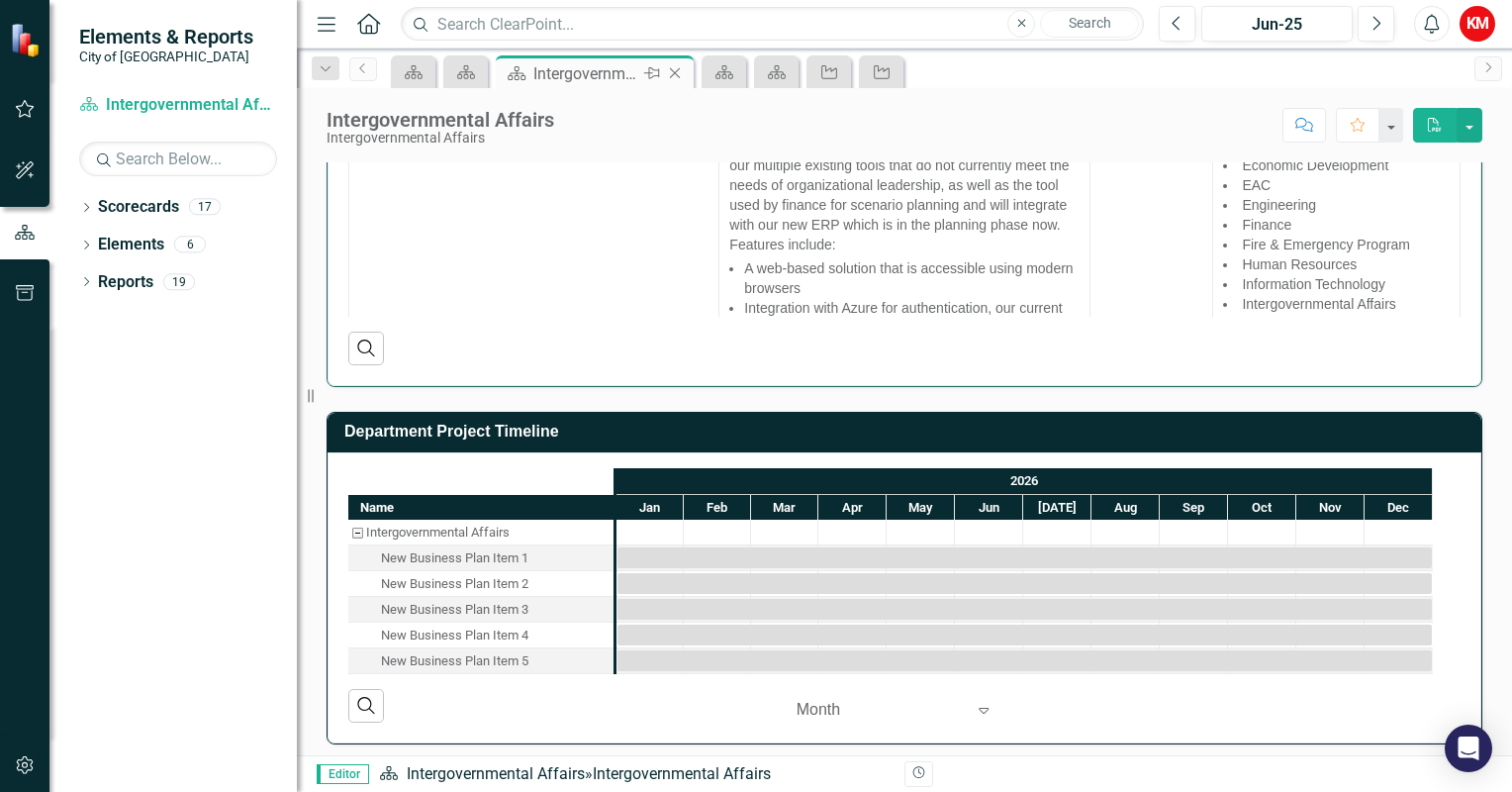 click on "Close" 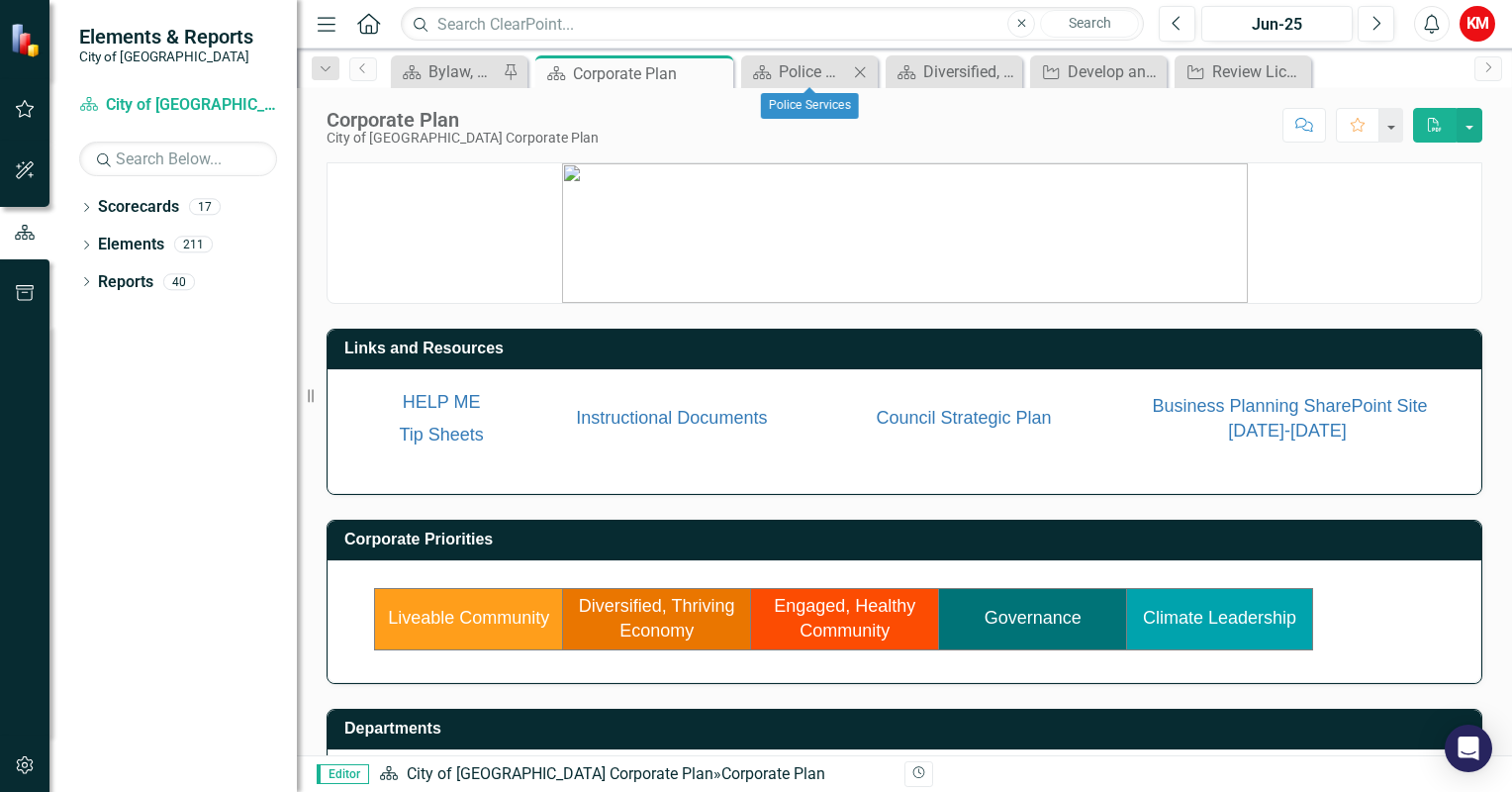 click on "Close" 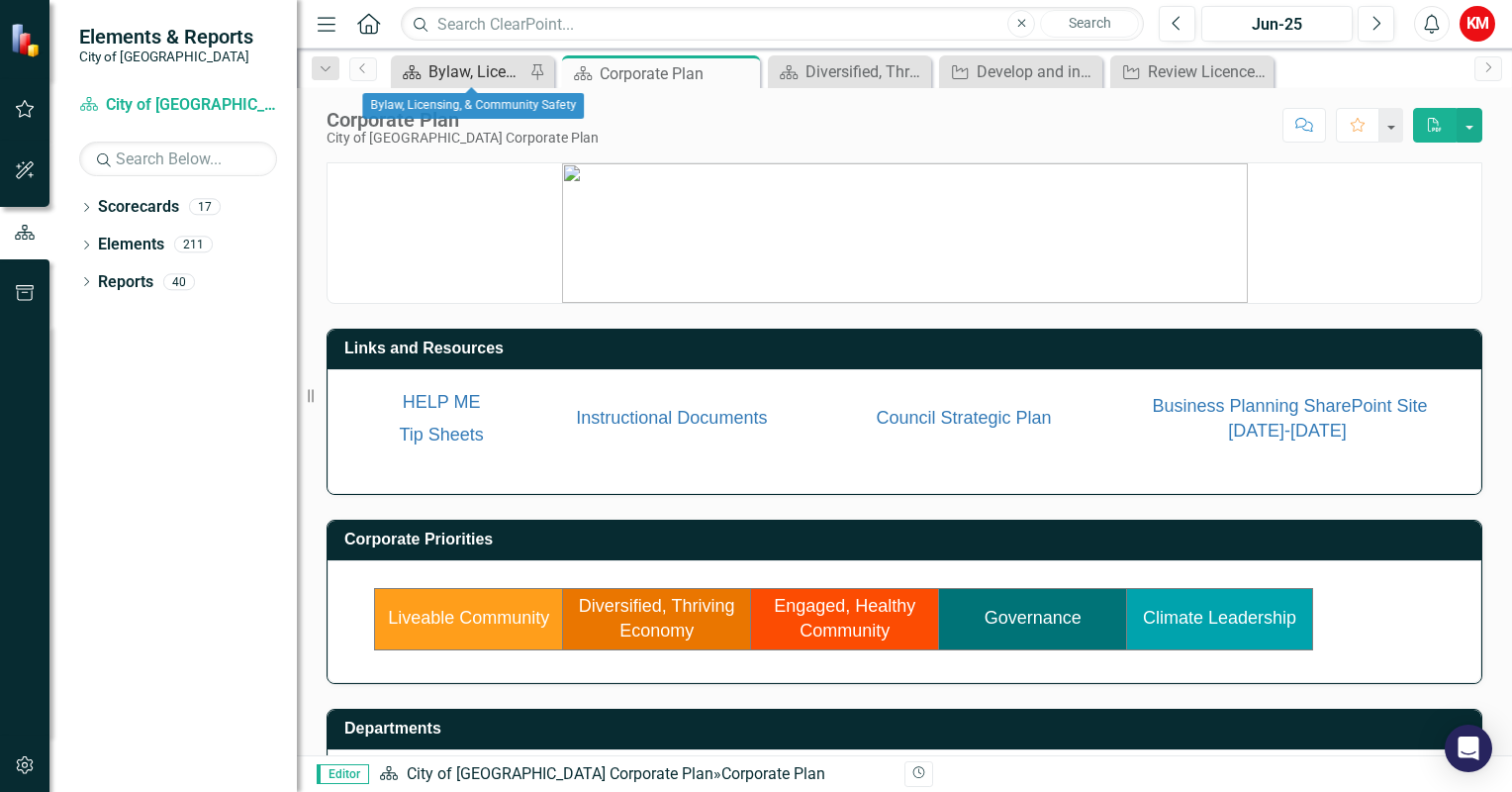 click on "Bylaw, Licensing, & Community Safety" at bounding box center [476, 71] 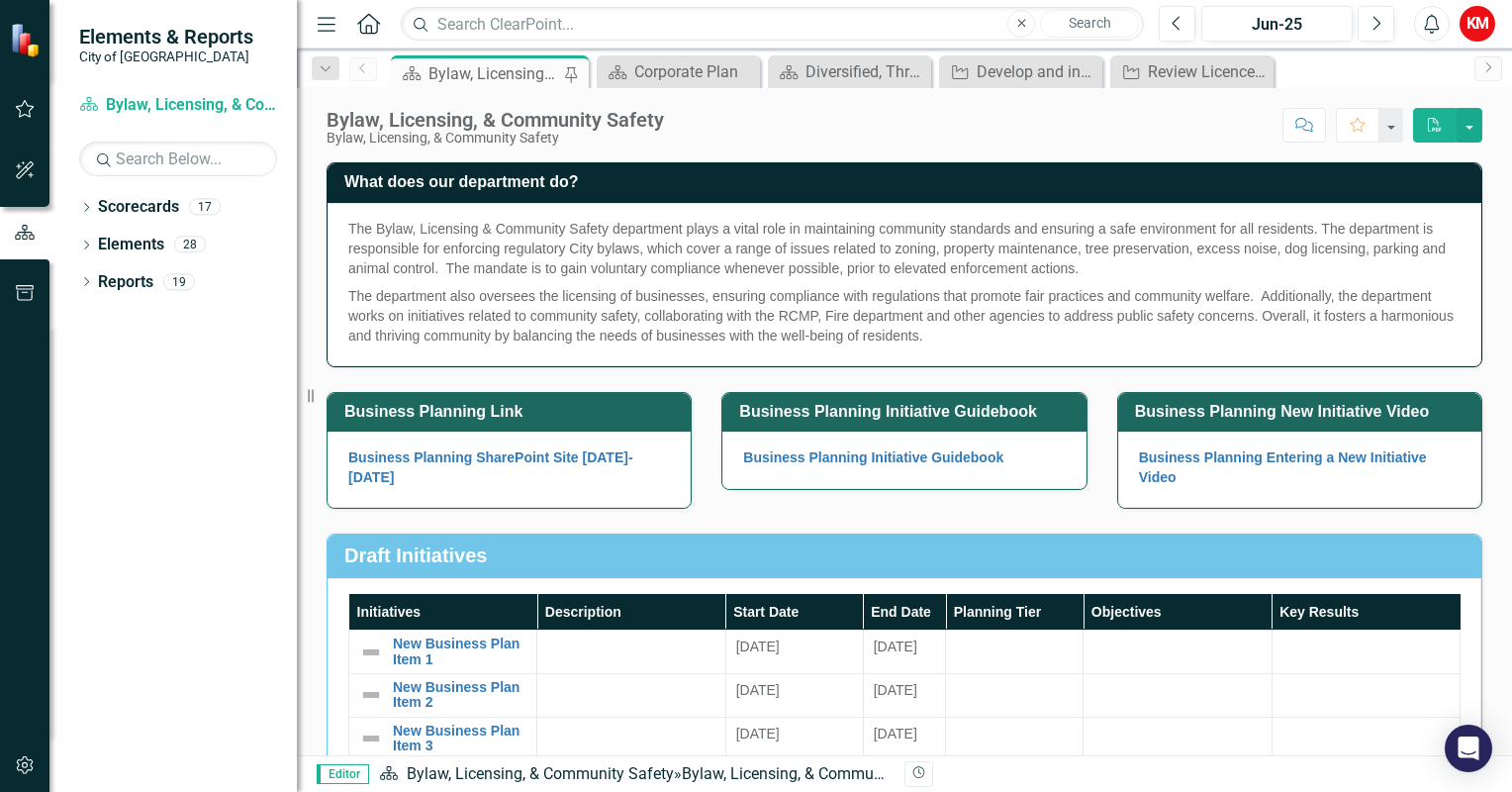 click on "Score: N/A Jun-25 Completed  Comment Favorite PDF" at bounding box center [1078, 125] 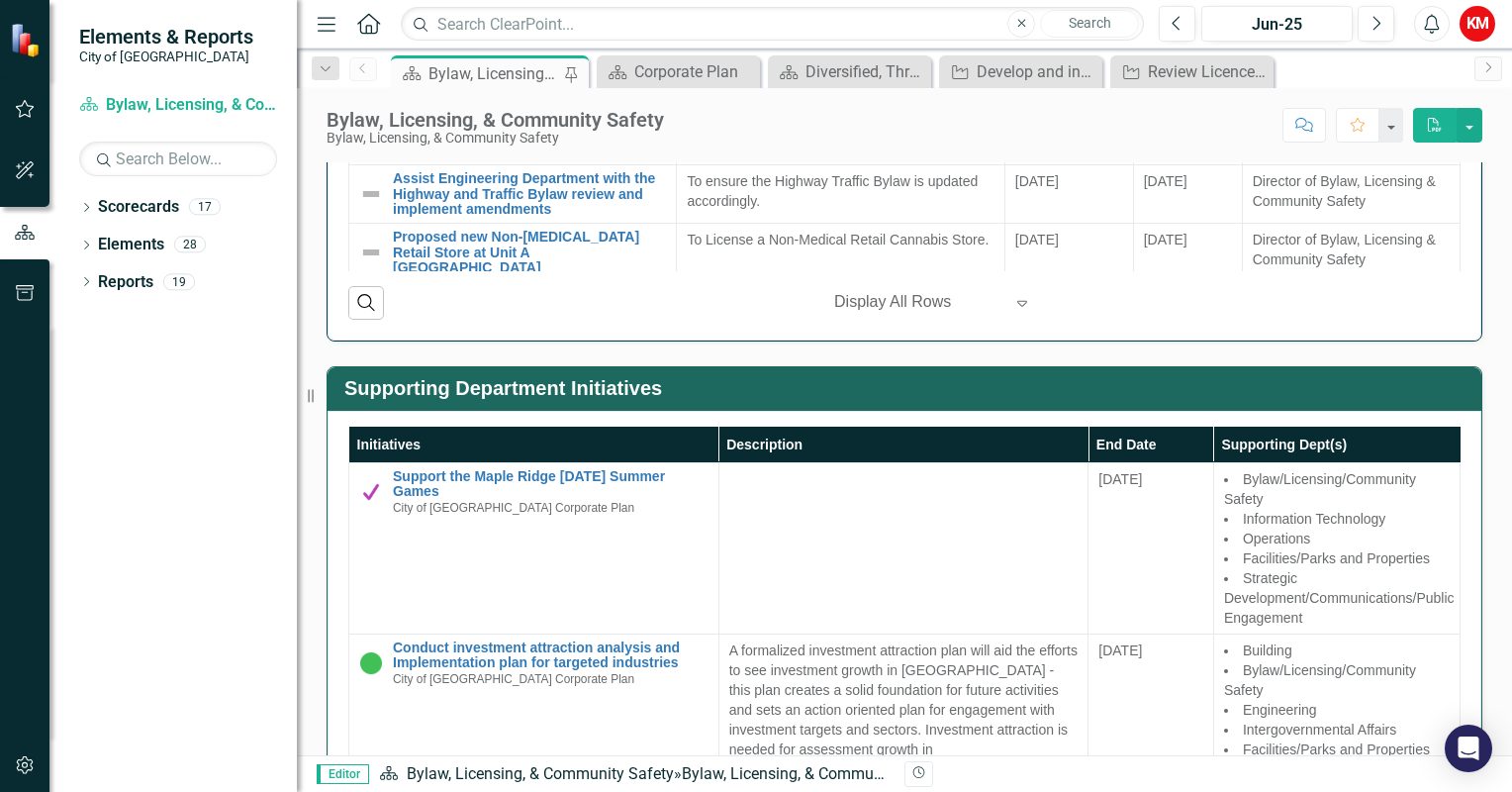 scroll, scrollTop: 1556, scrollLeft: 0, axis: vertical 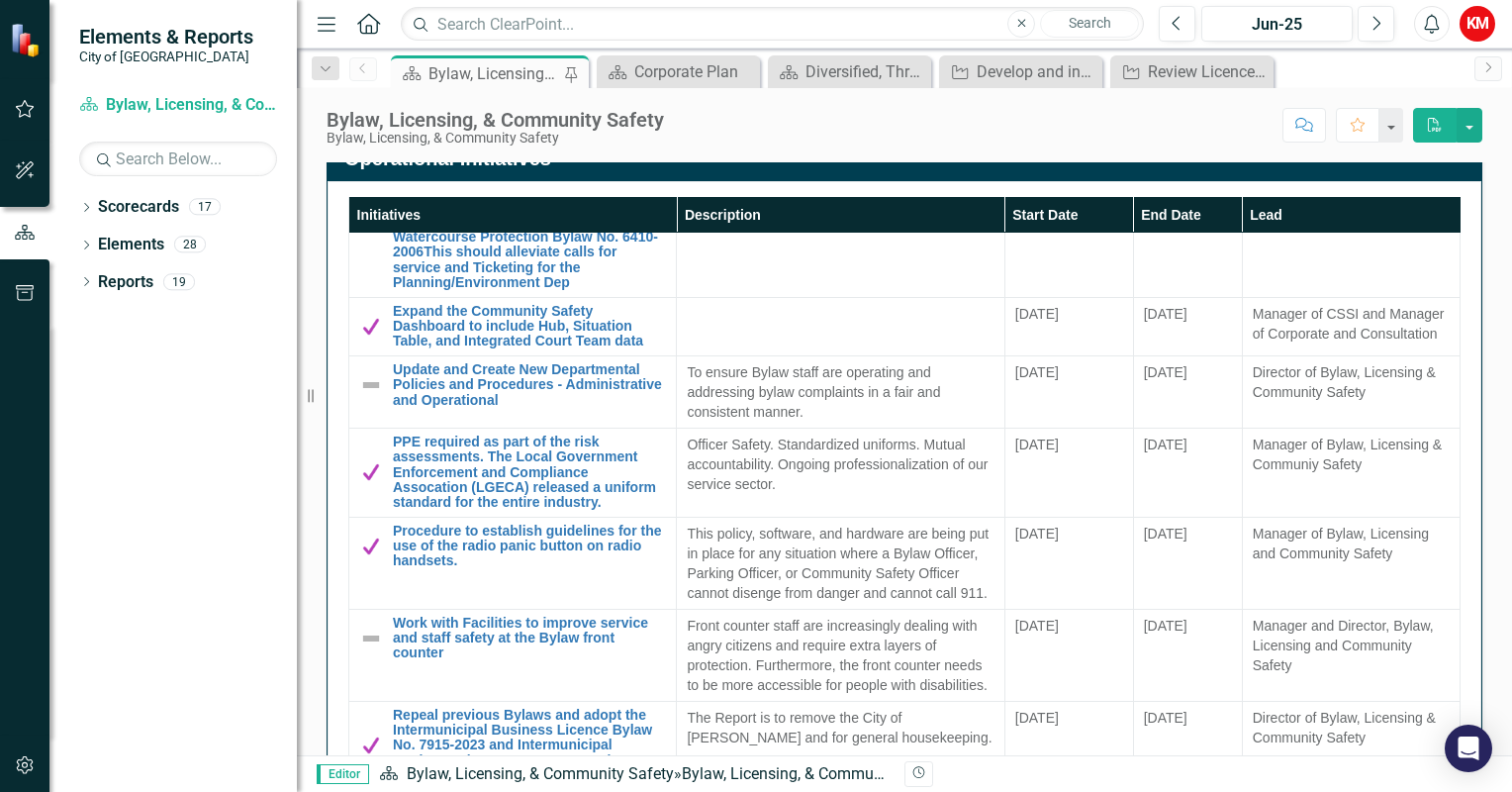 click on "Operational Initiatives Initiatives Description Start Date End Date Lead Develop and introduce a new Business Licensing Bylaw, using best industry practices and future E-Apply applications Edit Edit Initiative Link Open Element The Maple Ridge Business Licensing Bylaw has not been reviewed in its entirety since [DATE].  A current analysis of licensing fees, regulations and best practices is required.  Also looking at E-Apply applications for online services. [DATE] [DATE] Director of Bylaw, Licensing & Community Safety Develop and introduce a new Animal Control & Licensing Bylaw. Edit Edit Initiative Link Open Element To align with current Contract and best practices of other municipalities and the Prevention of Cruelty to Animals Act. [DATE] [DATE] Director of Bylaw, Licensing & Community Safety Review Licence Plate Recognition Software for Parking Officers to create efficiencies when patrolling timed parking areas Edit Edit Initiative Link Open Element [DATE] [DATE] Edit Edit Initiative Link [DATE] ‹" at bounding box center [904, 486] 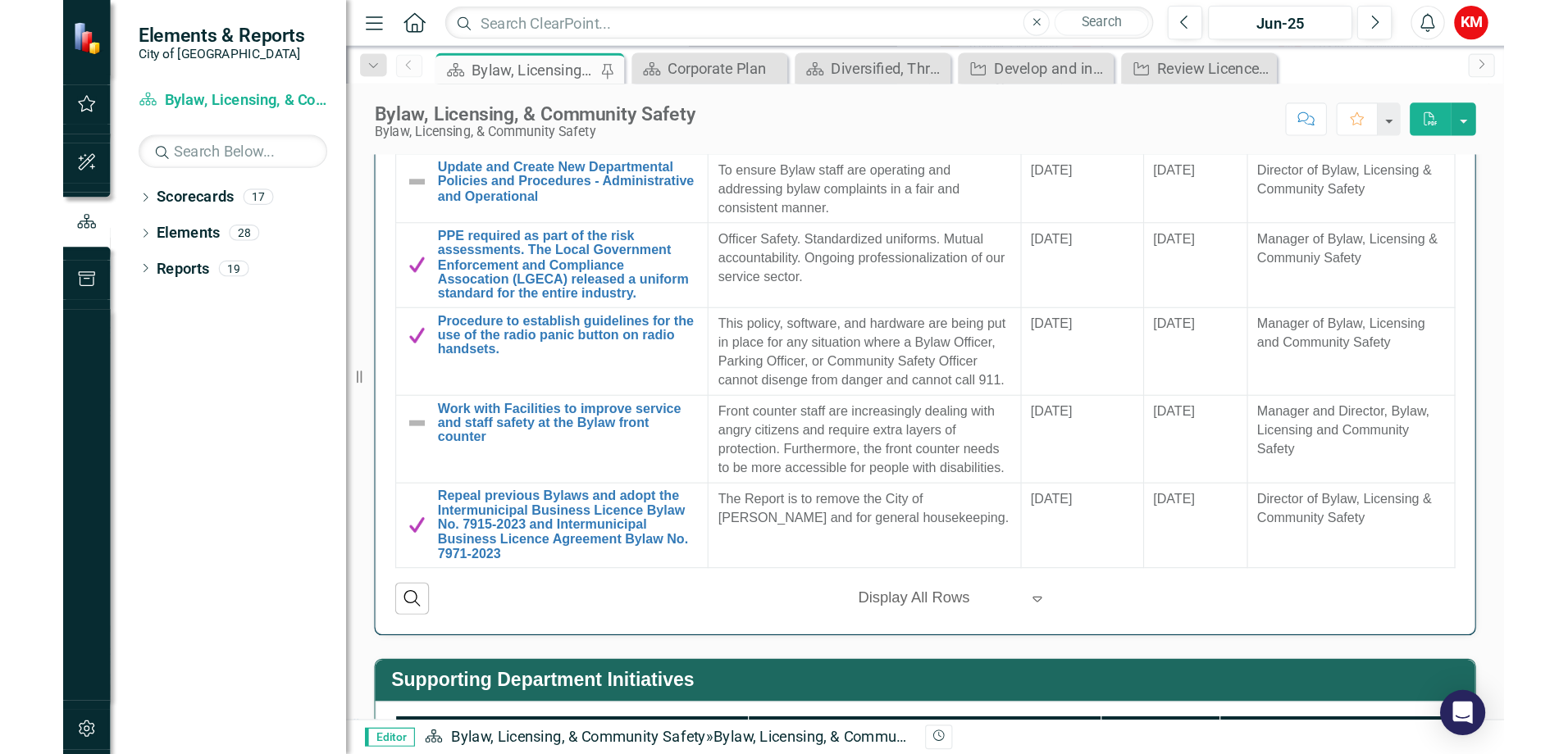 scroll, scrollTop: 1452, scrollLeft: 0, axis: vertical 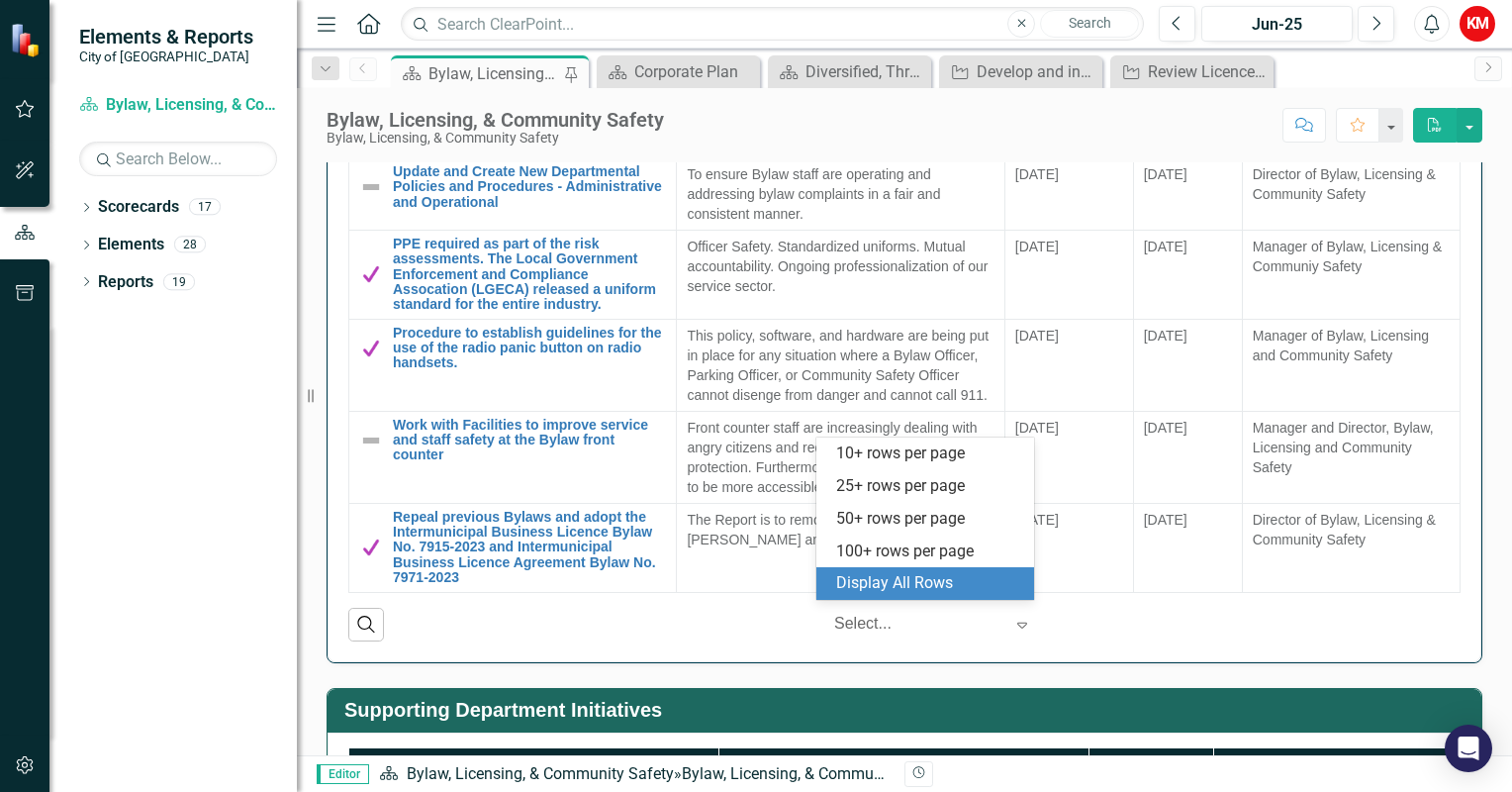 click at bounding box center [918, 624] 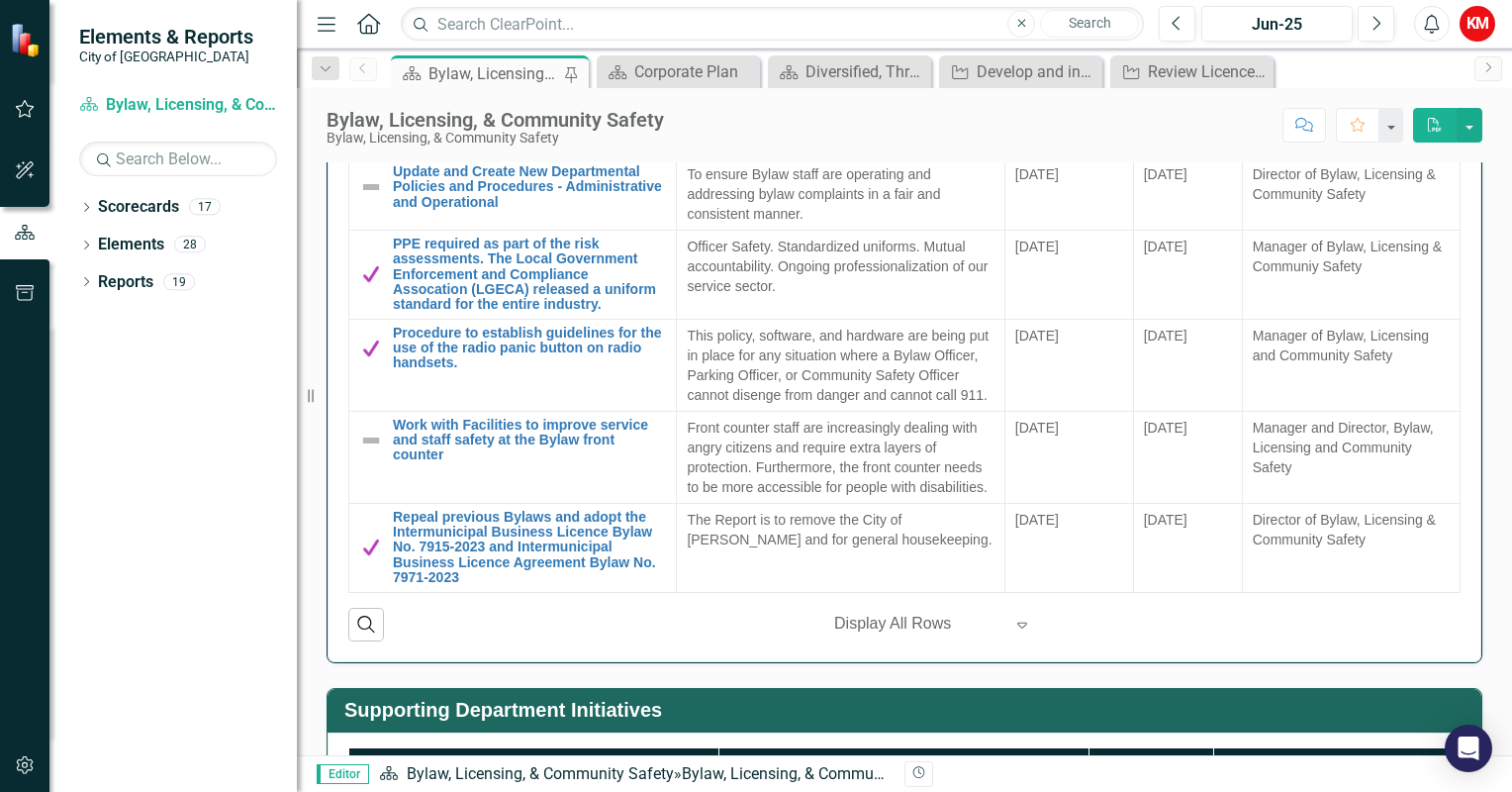 click on "Search ‹ Previous 1 (current) › Next Display All Rows Expand" at bounding box center (904, 617) 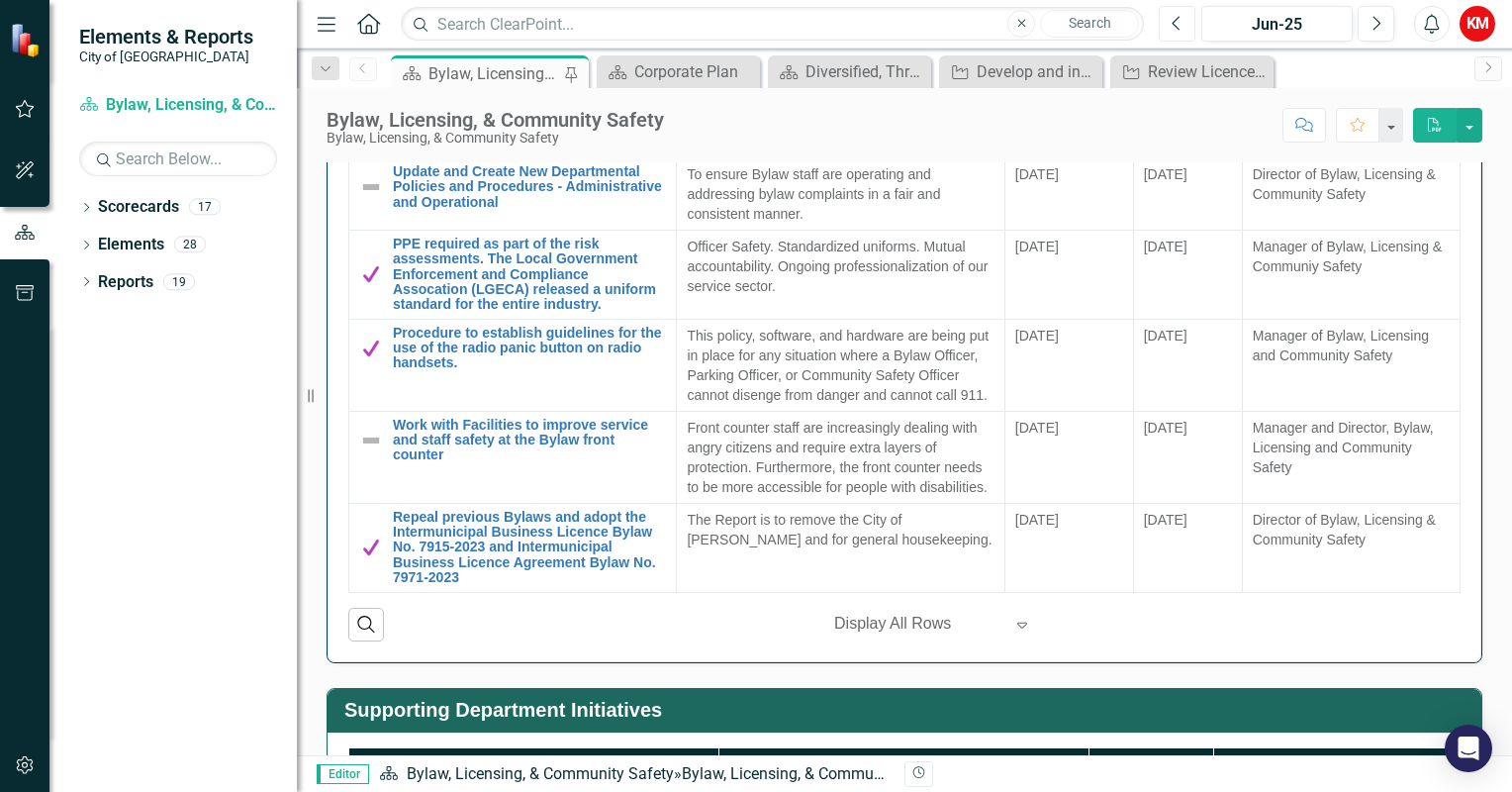 click on "Previous" at bounding box center (1177, 24) 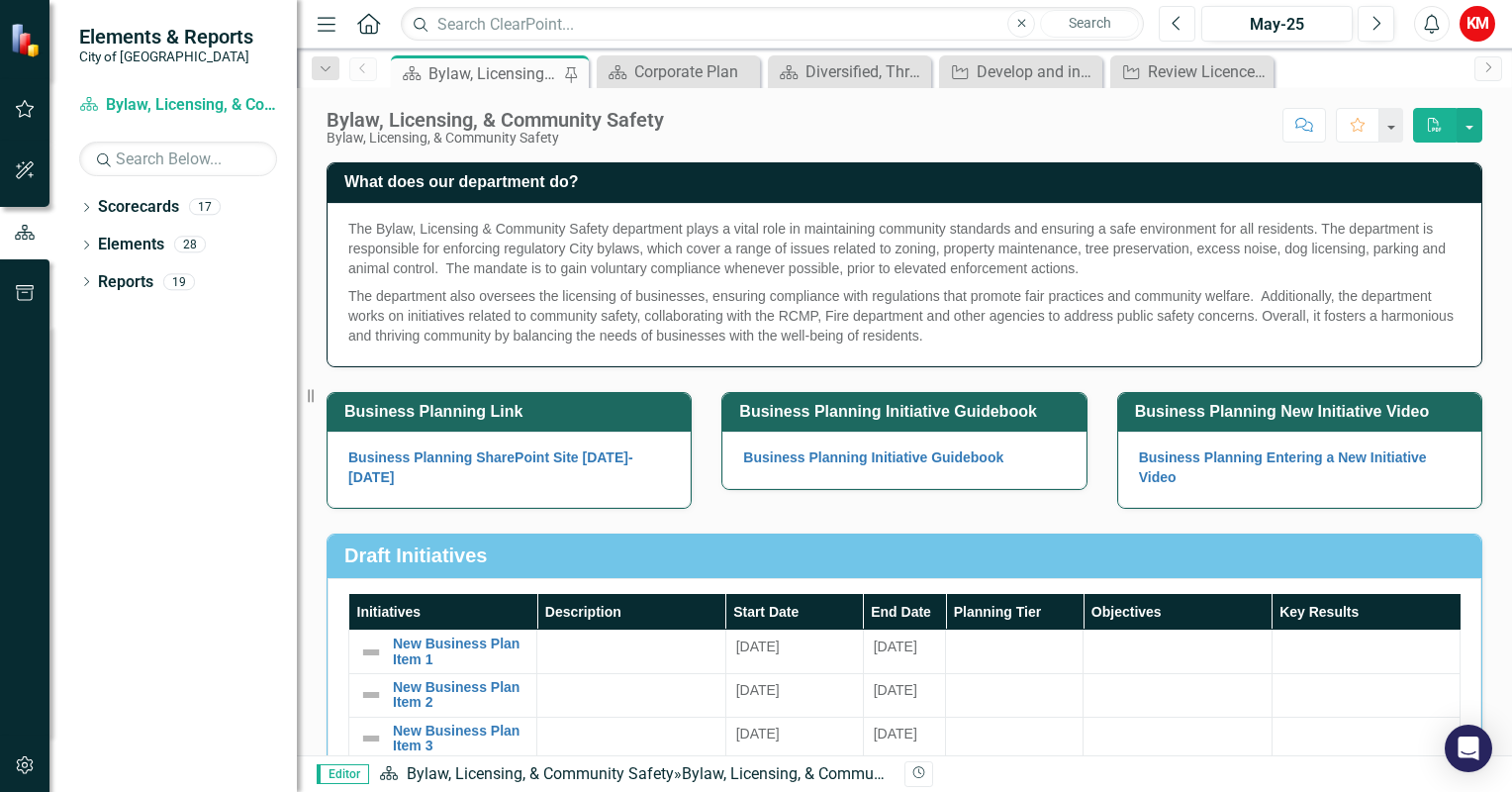 click on "Previous" at bounding box center [1177, 24] 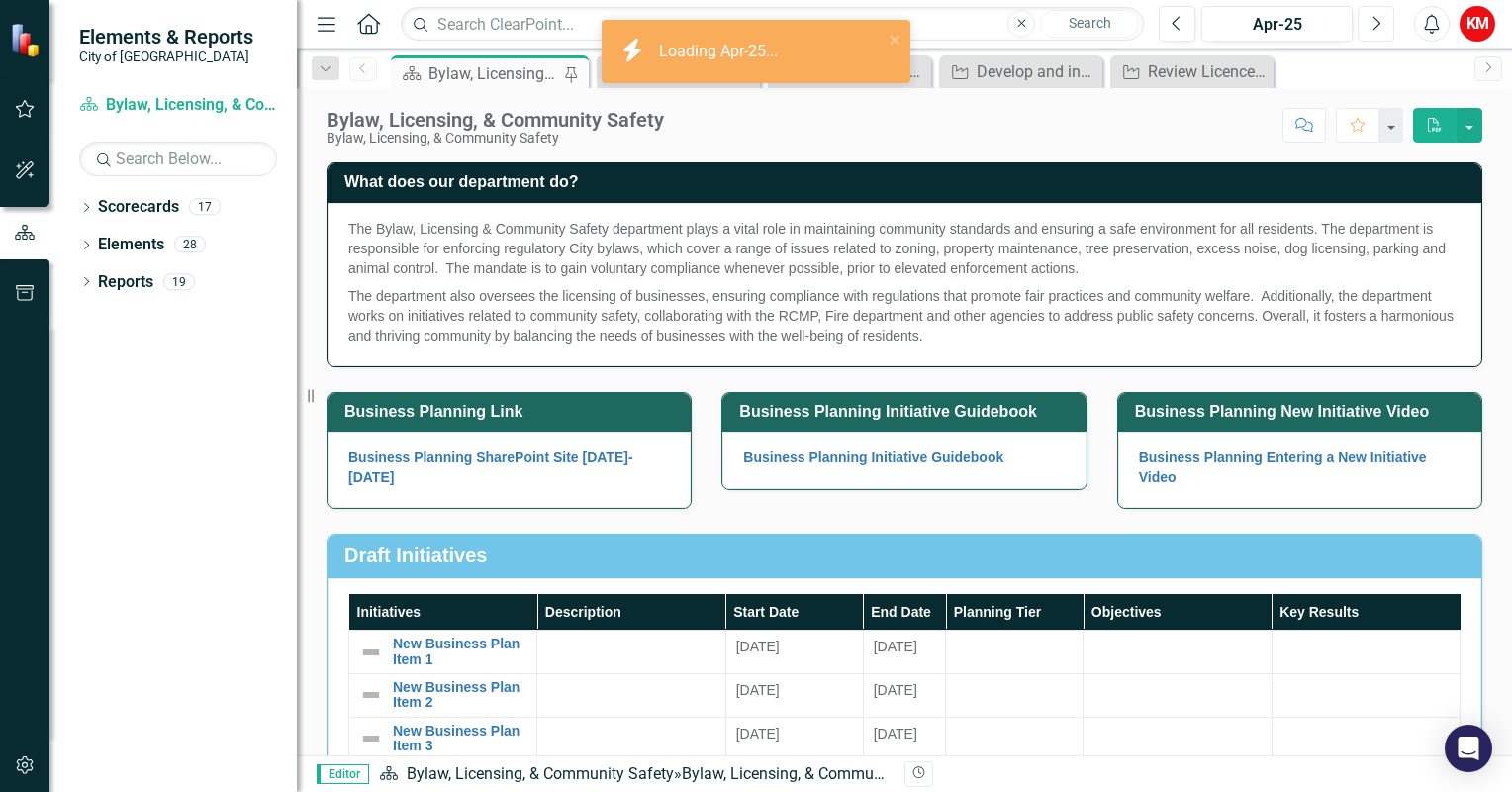 click on "Next" at bounding box center [1375, 24] 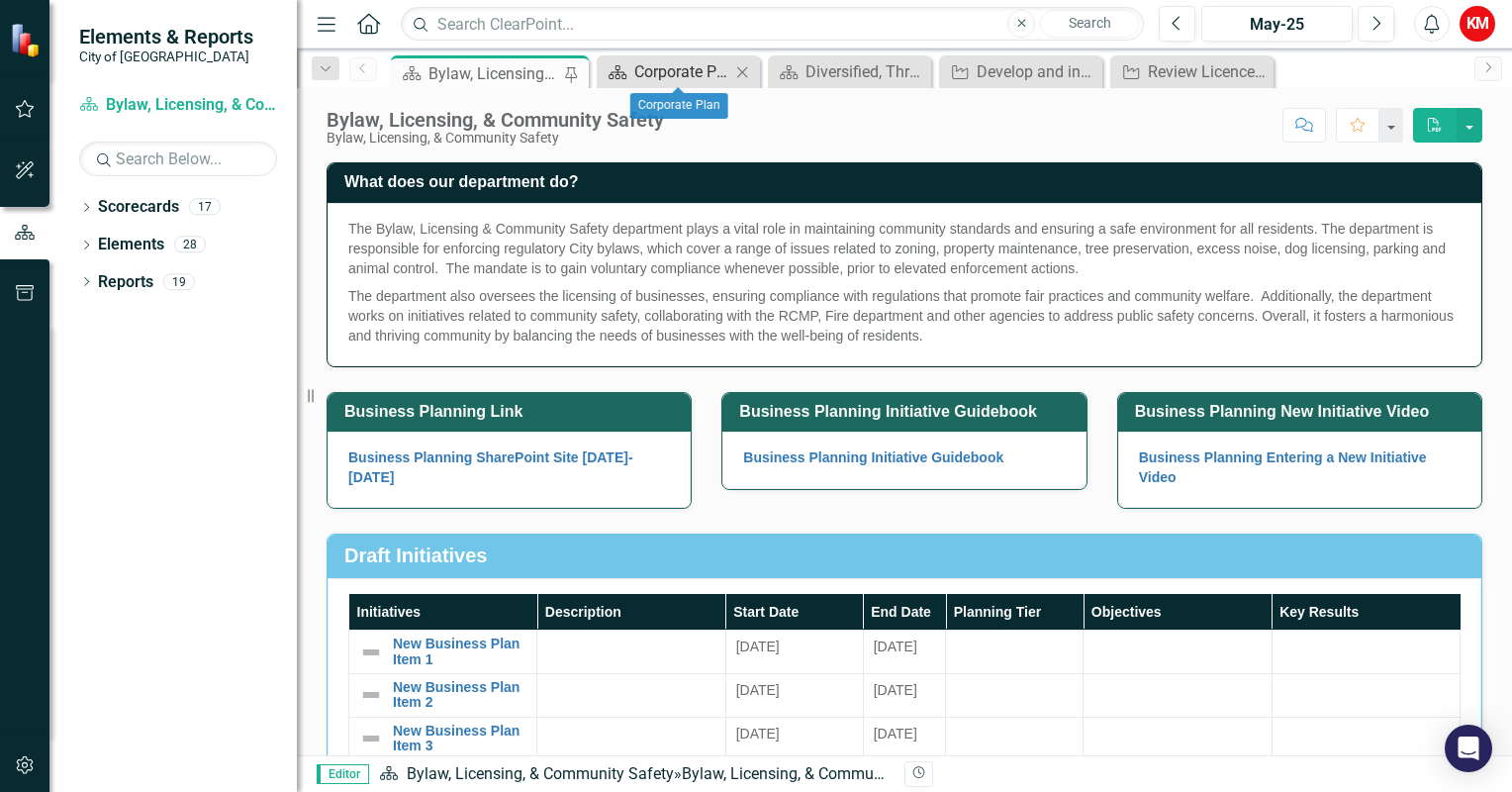 click on "Corporate Plan" at bounding box center (682, 71) 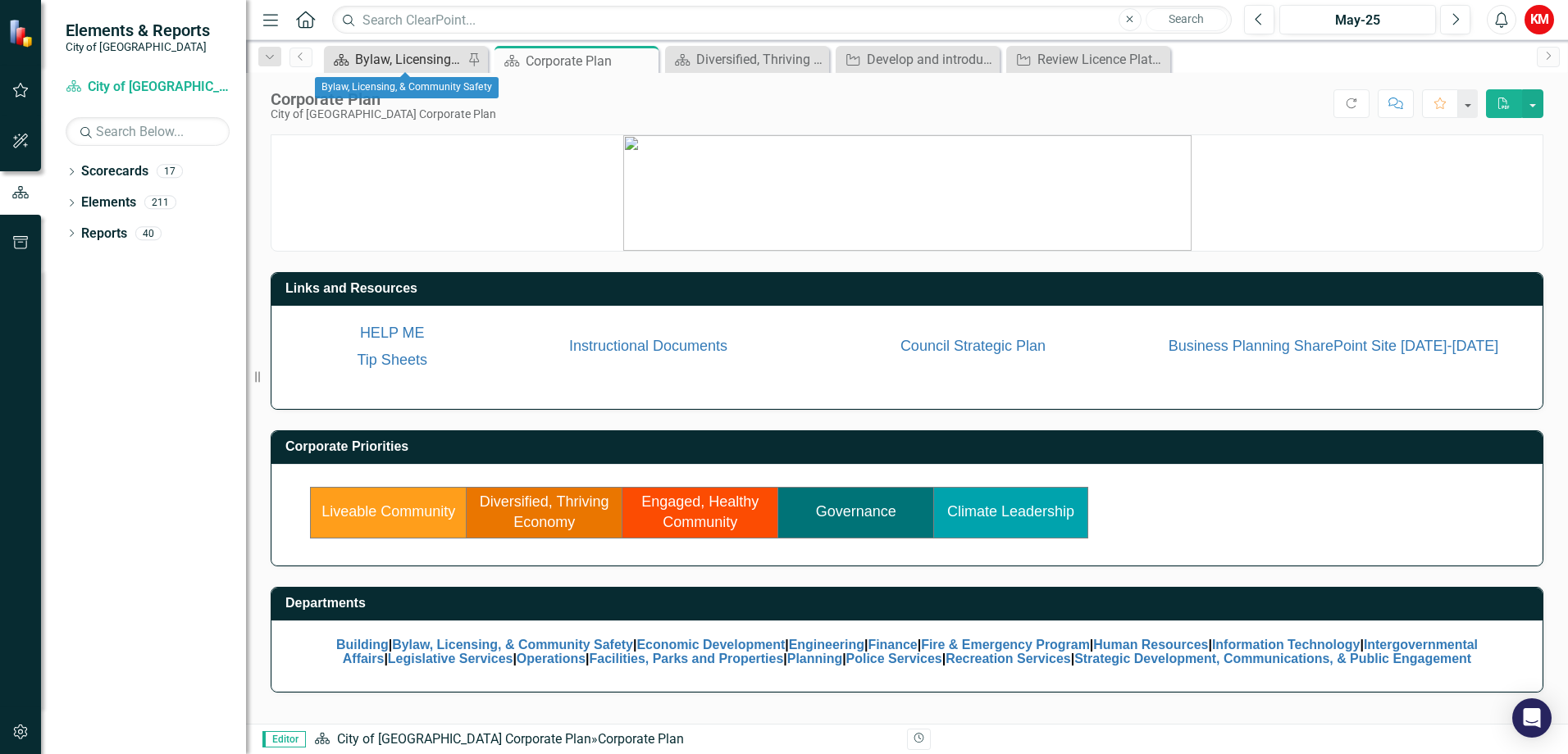 click on "Bylaw, Licensing, & Community Safety" at bounding box center (409, 59) 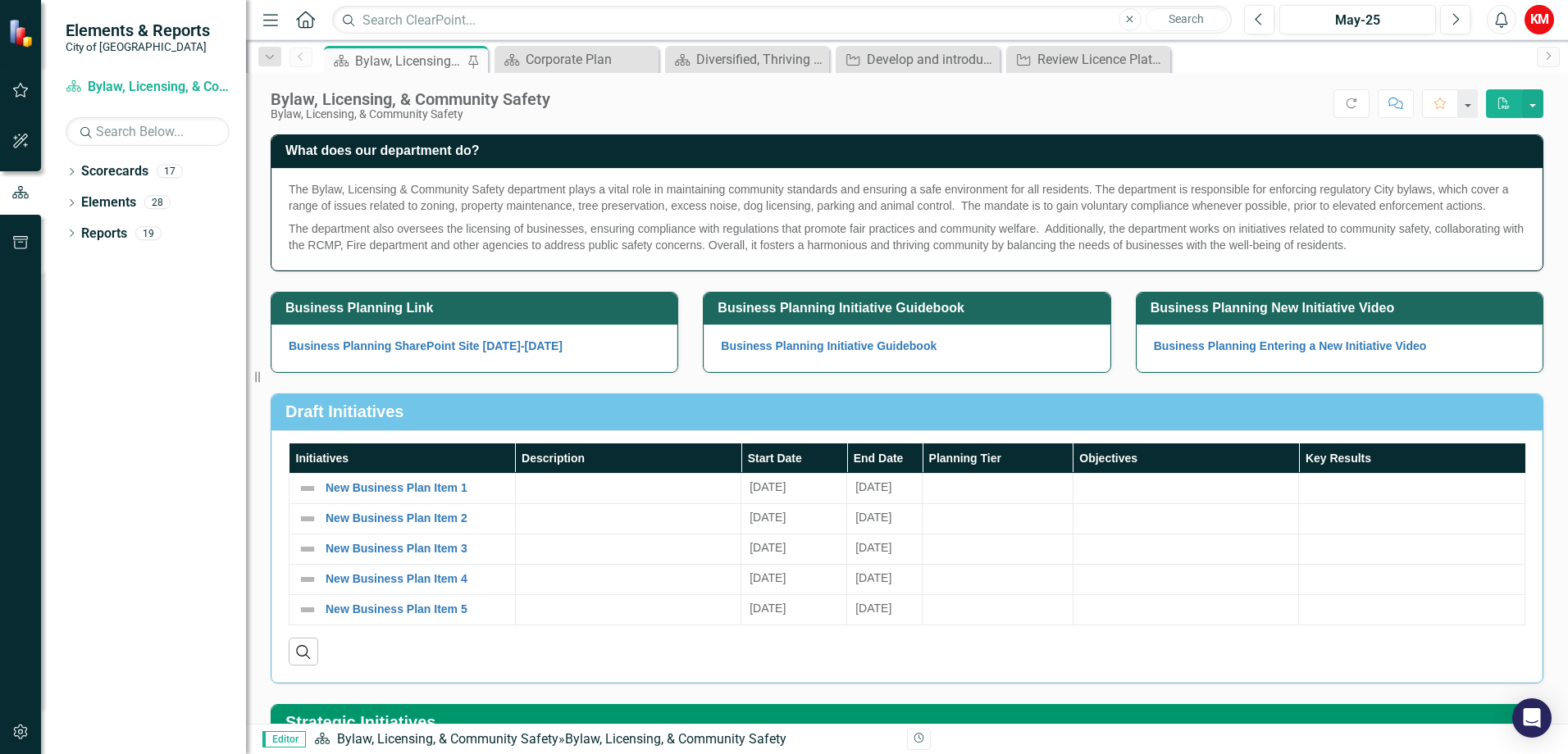 scroll, scrollTop: 492, scrollLeft: 0, axis: vertical 